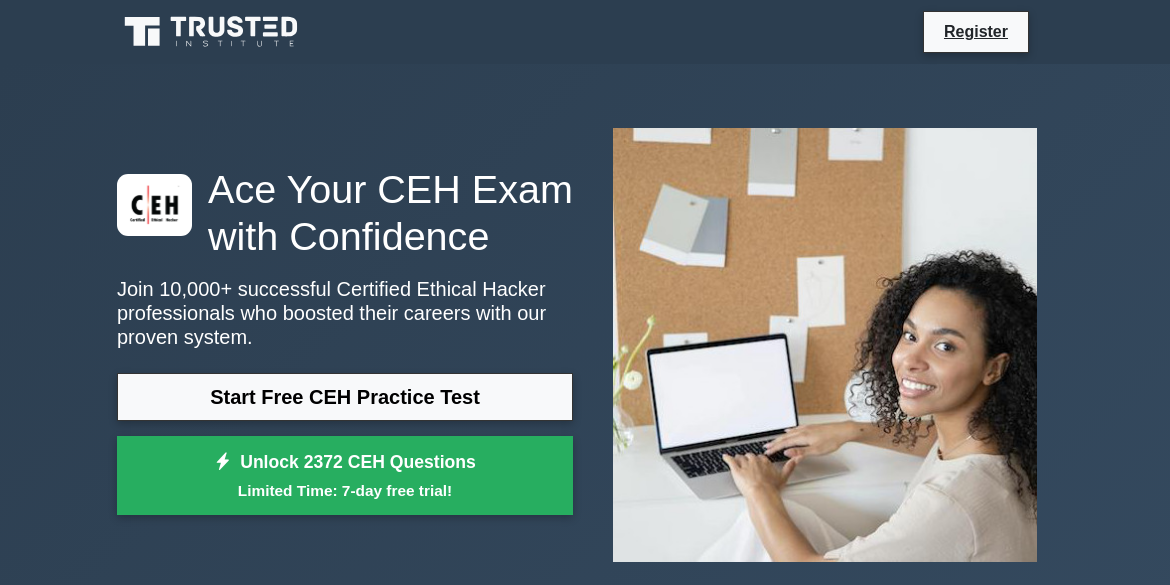 scroll, scrollTop: 0, scrollLeft: 0, axis: both 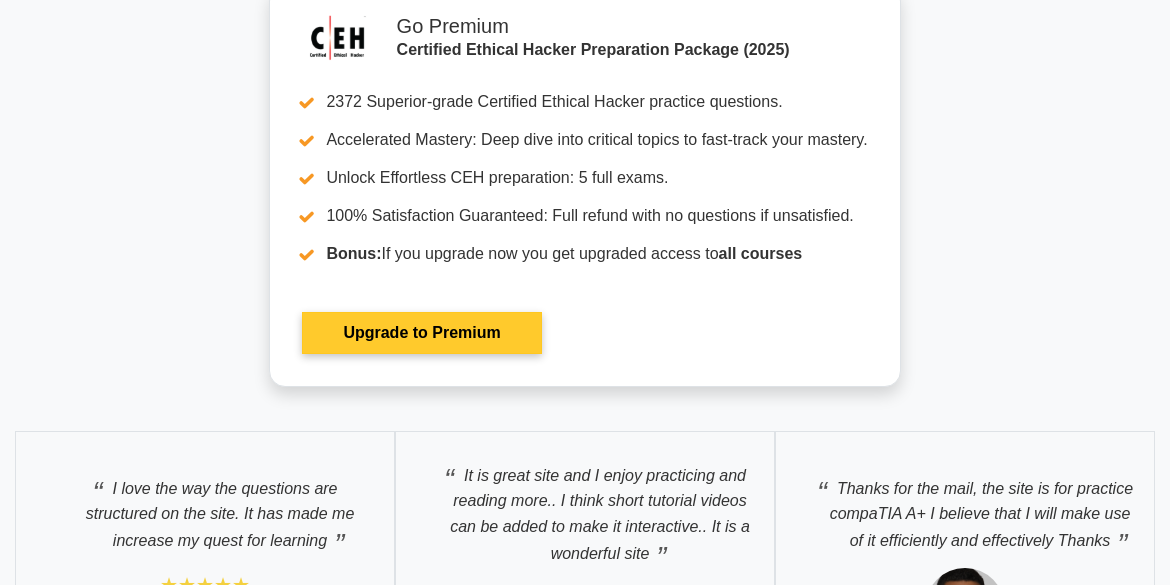 click on "Upgrade to Premium" at bounding box center (421, 333) 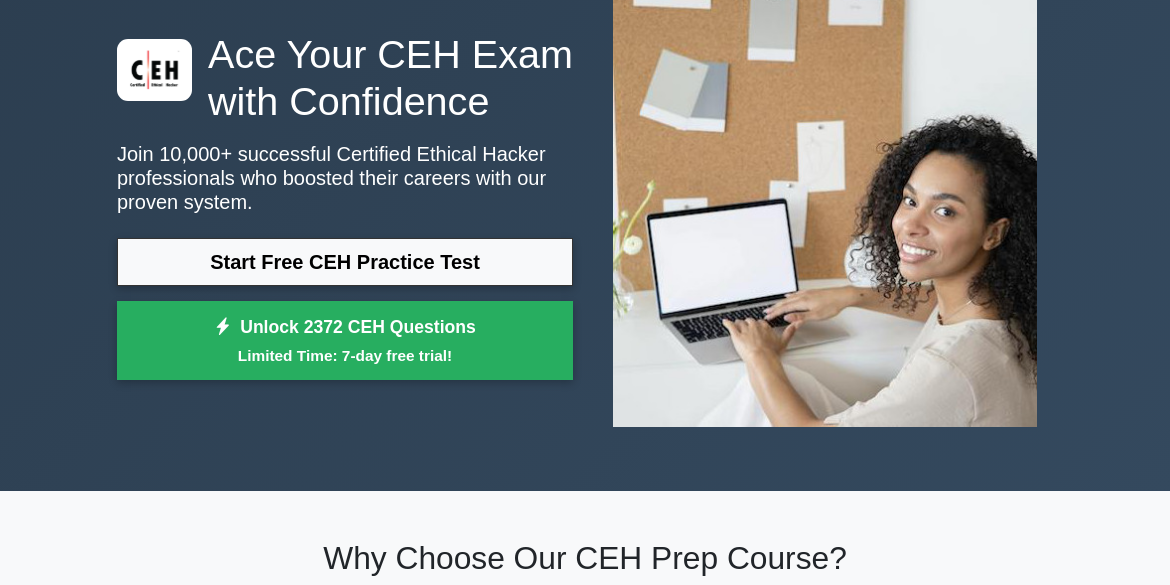 scroll, scrollTop: 161, scrollLeft: 0, axis: vertical 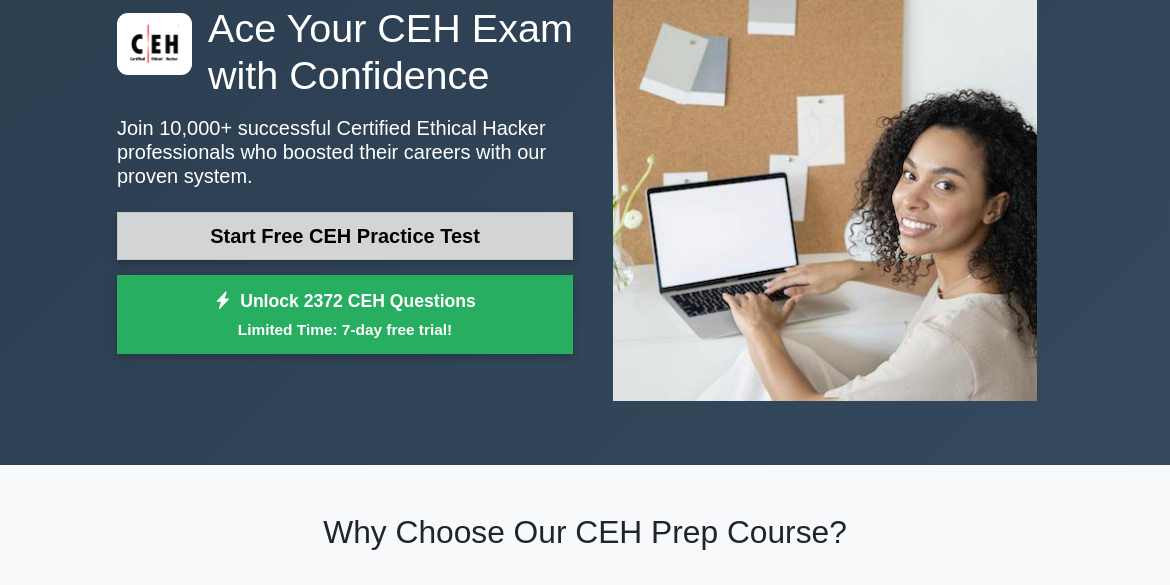click on "Start Free CEH Practice Test" at bounding box center (345, 236) 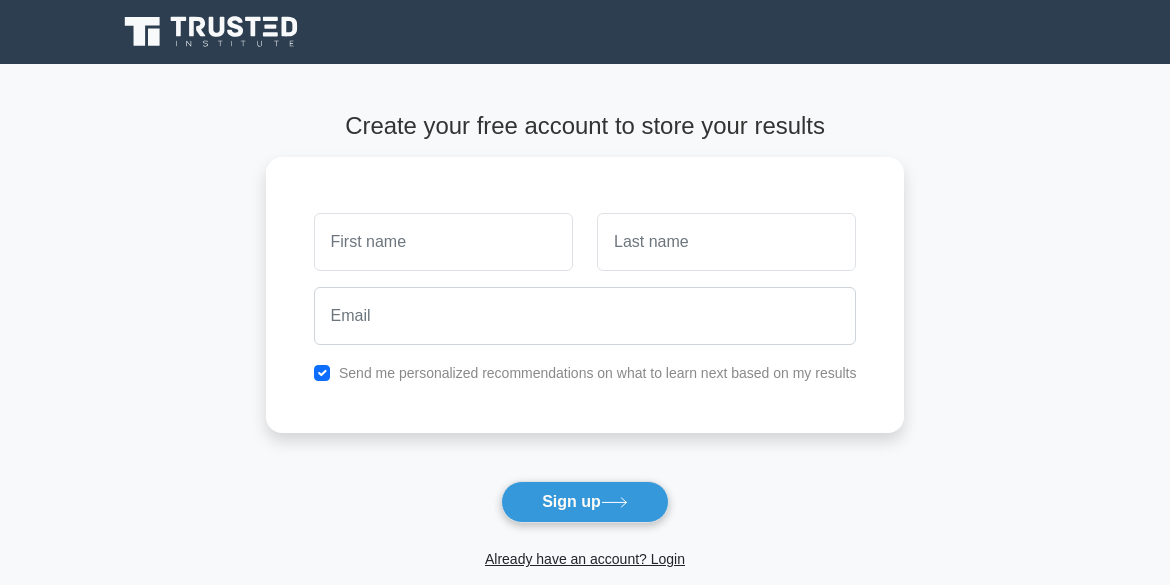scroll, scrollTop: 0, scrollLeft: 0, axis: both 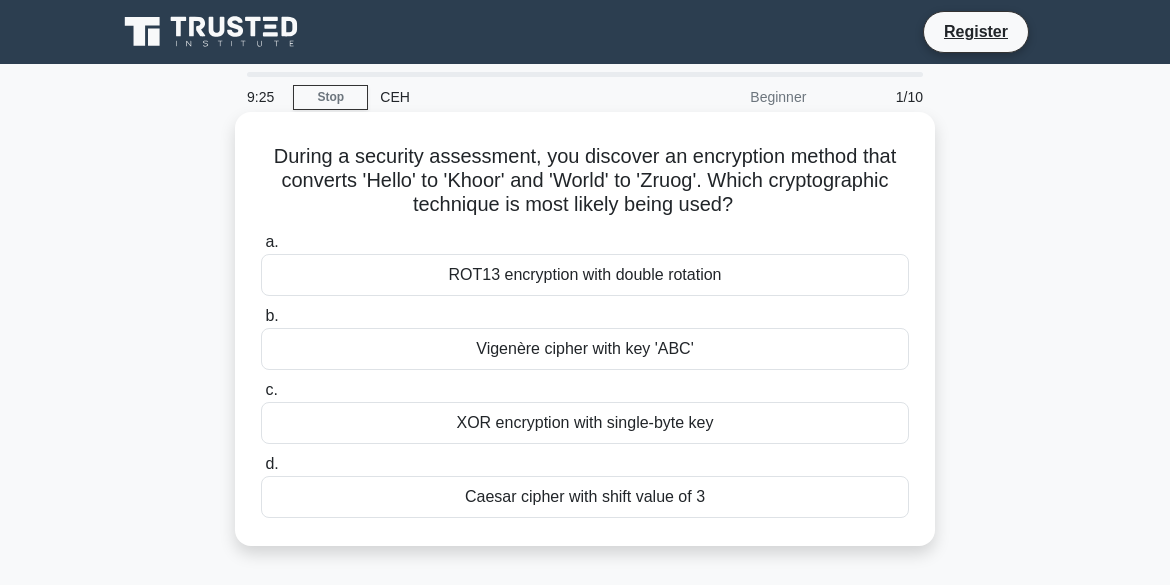 click on "Vigenère cipher with key 'ABC'" at bounding box center [585, 349] 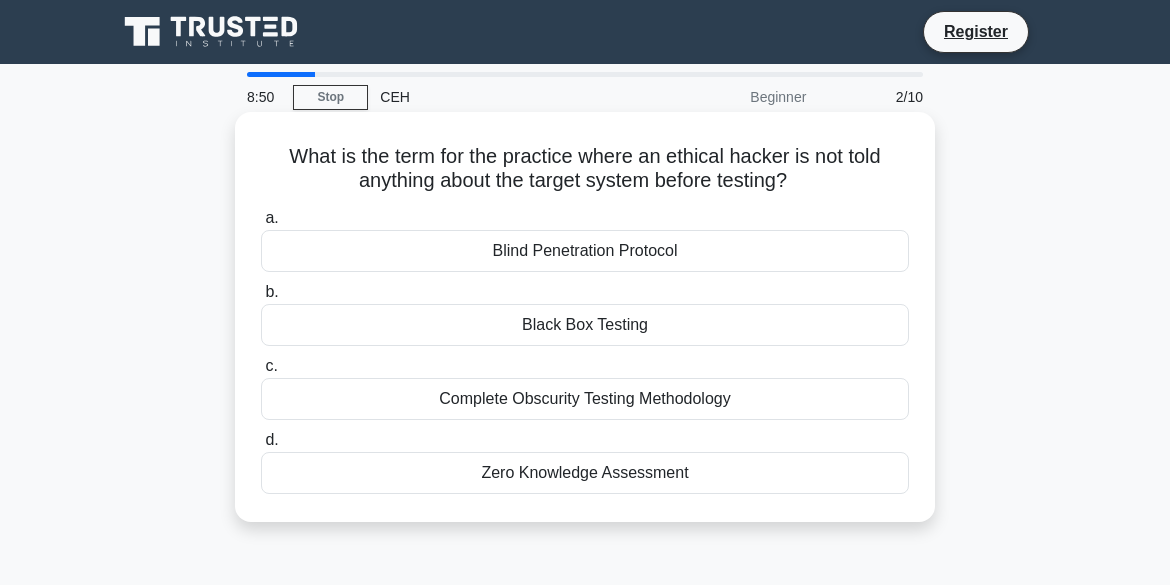 click on "Black Box Testing" at bounding box center (585, 325) 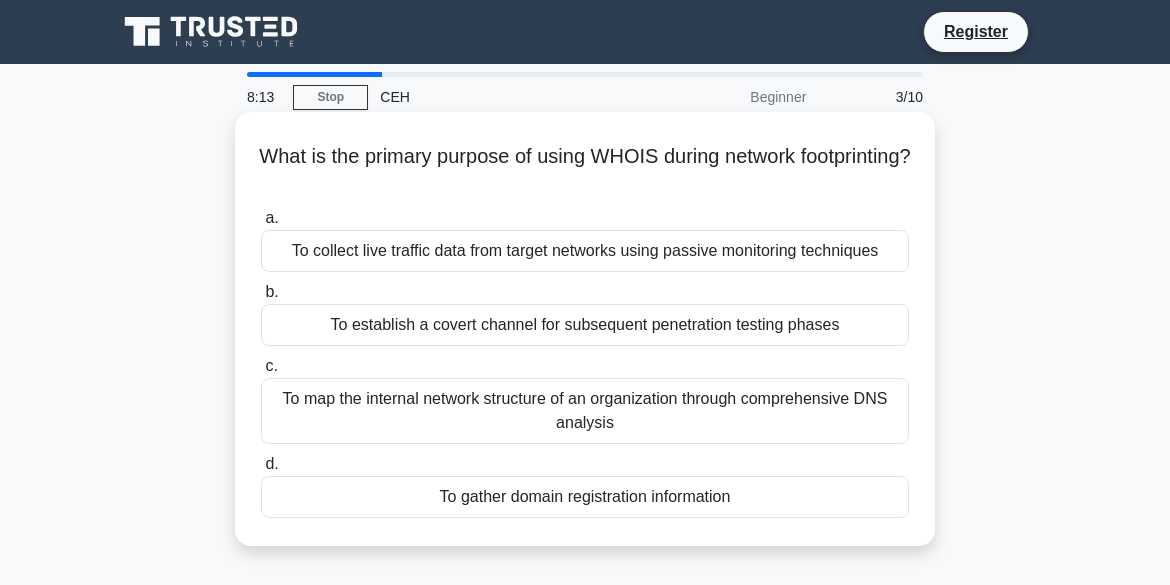 click on "To gather domain registration information" at bounding box center [585, 497] 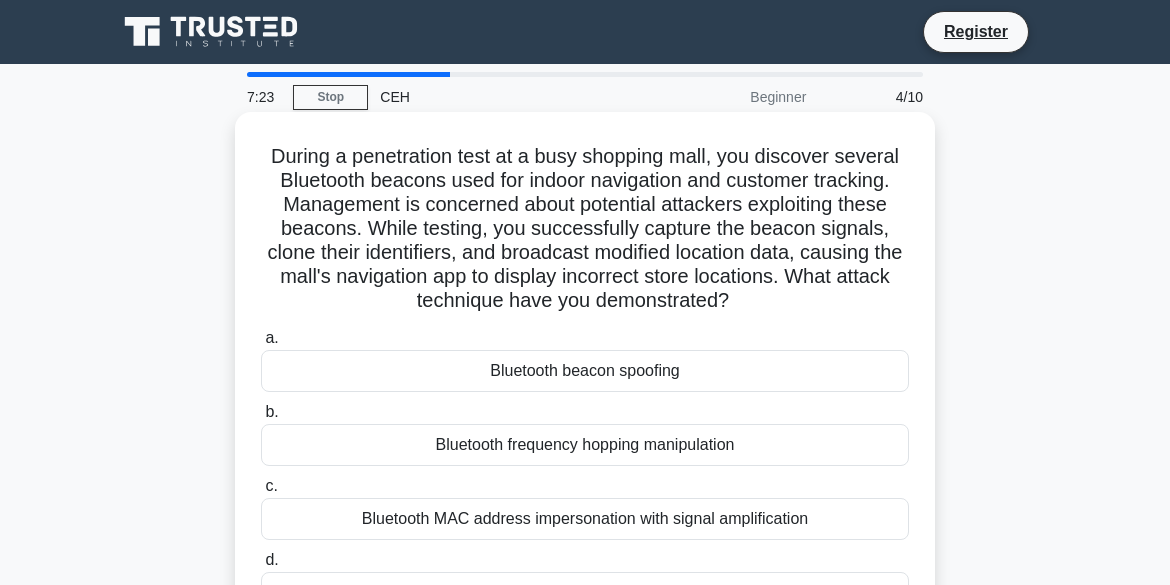 click on "Bluetooth beacon spoofing" at bounding box center (585, 371) 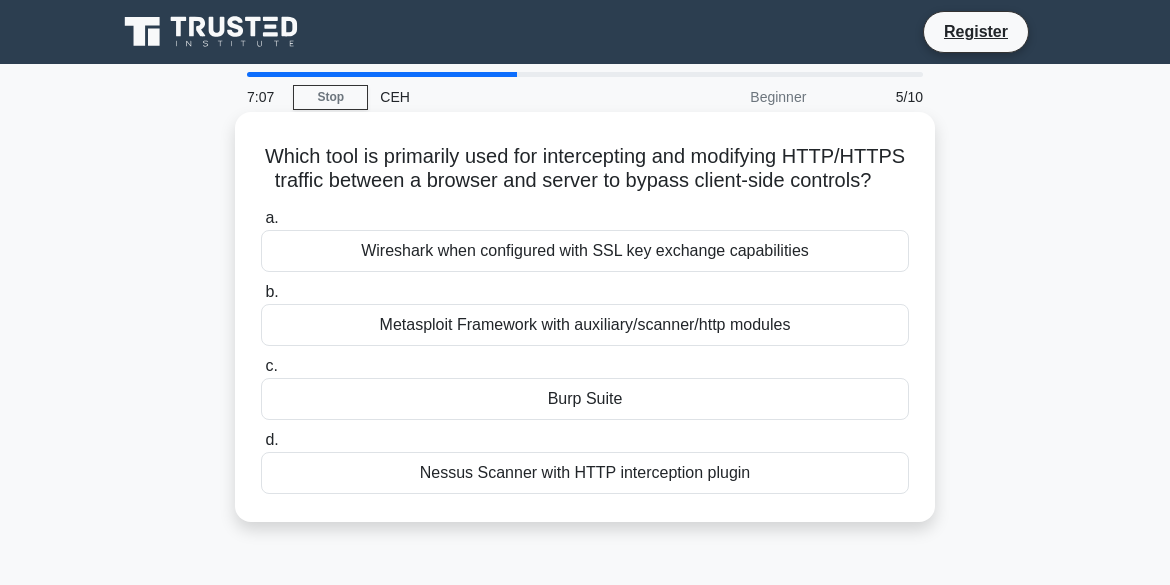 click on "Burp Suite" at bounding box center (585, 399) 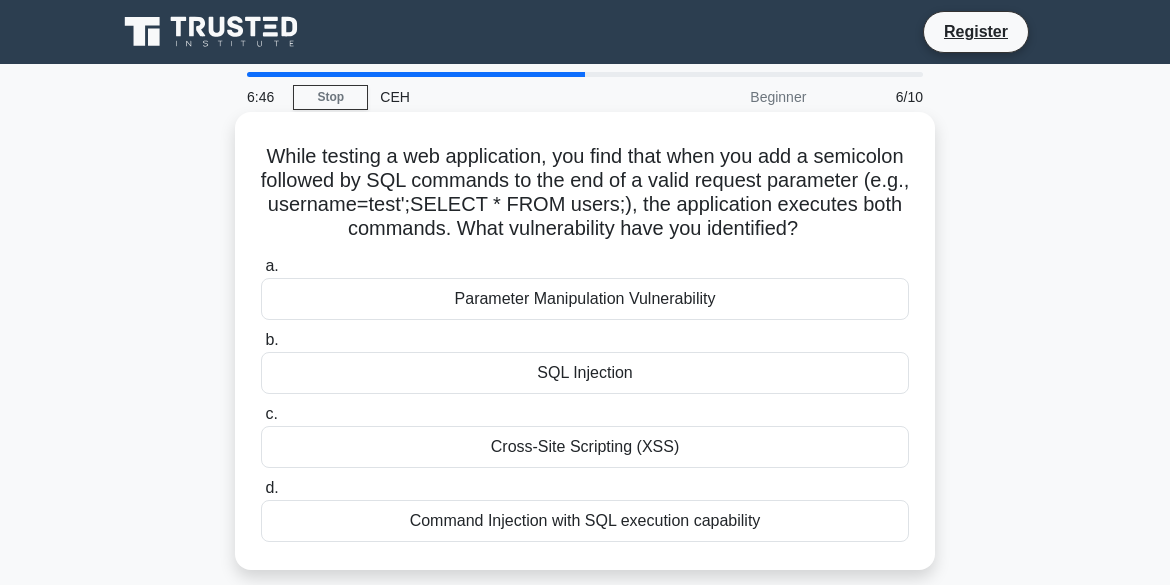 click on "SQL Injection" at bounding box center [585, 373] 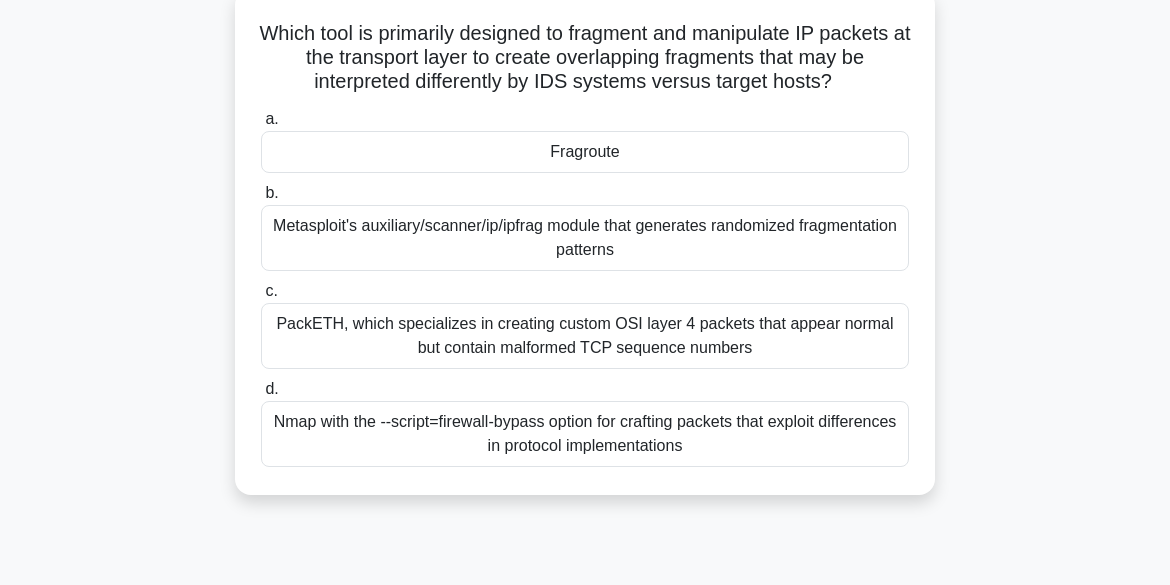 scroll, scrollTop: 131, scrollLeft: 0, axis: vertical 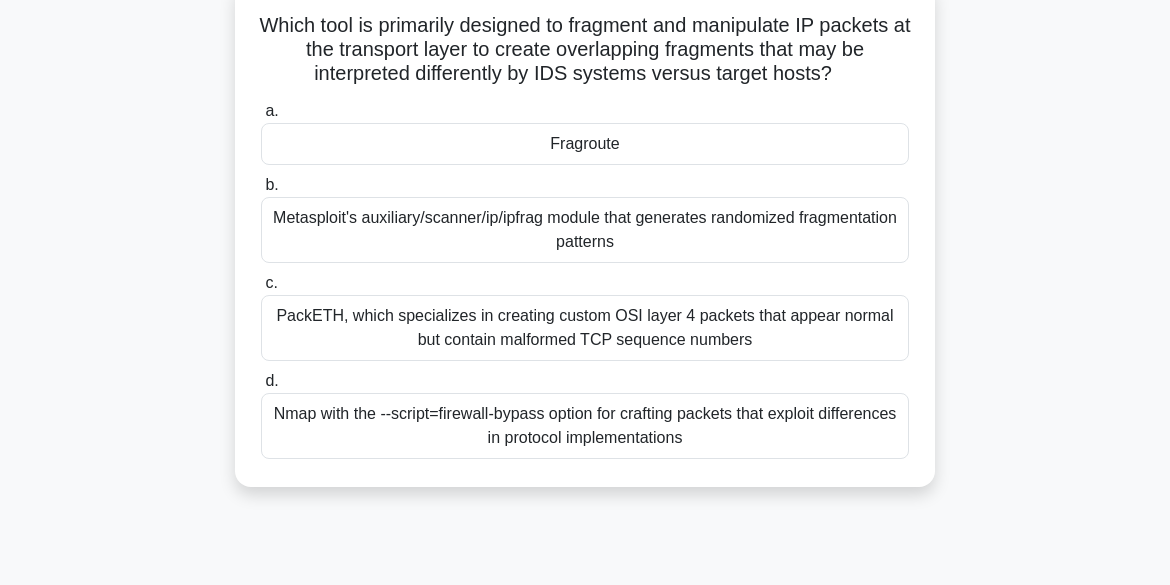 click on "PackETH, which specializes in creating custom OSI layer 4 packets that appear normal but contain malformed TCP sequence numbers" at bounding box center (585, 328) 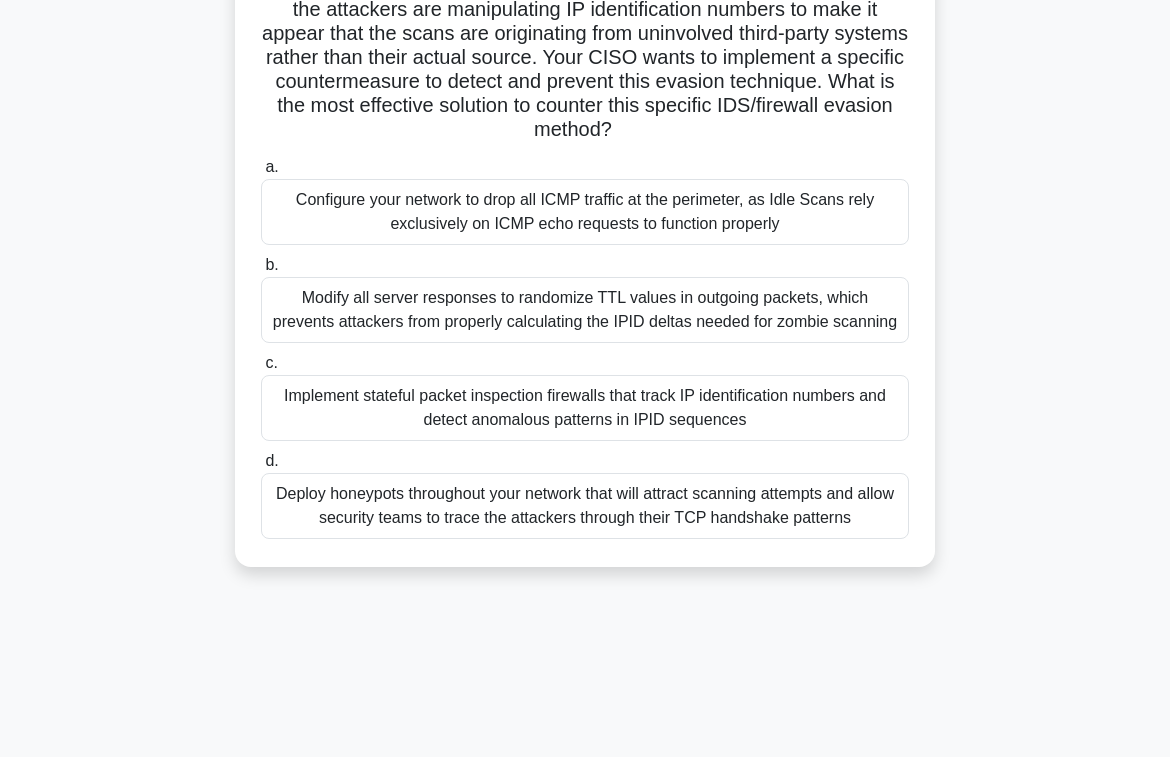 scroll, scrollTop: 221, scrollLeft: 0, axis: vertical 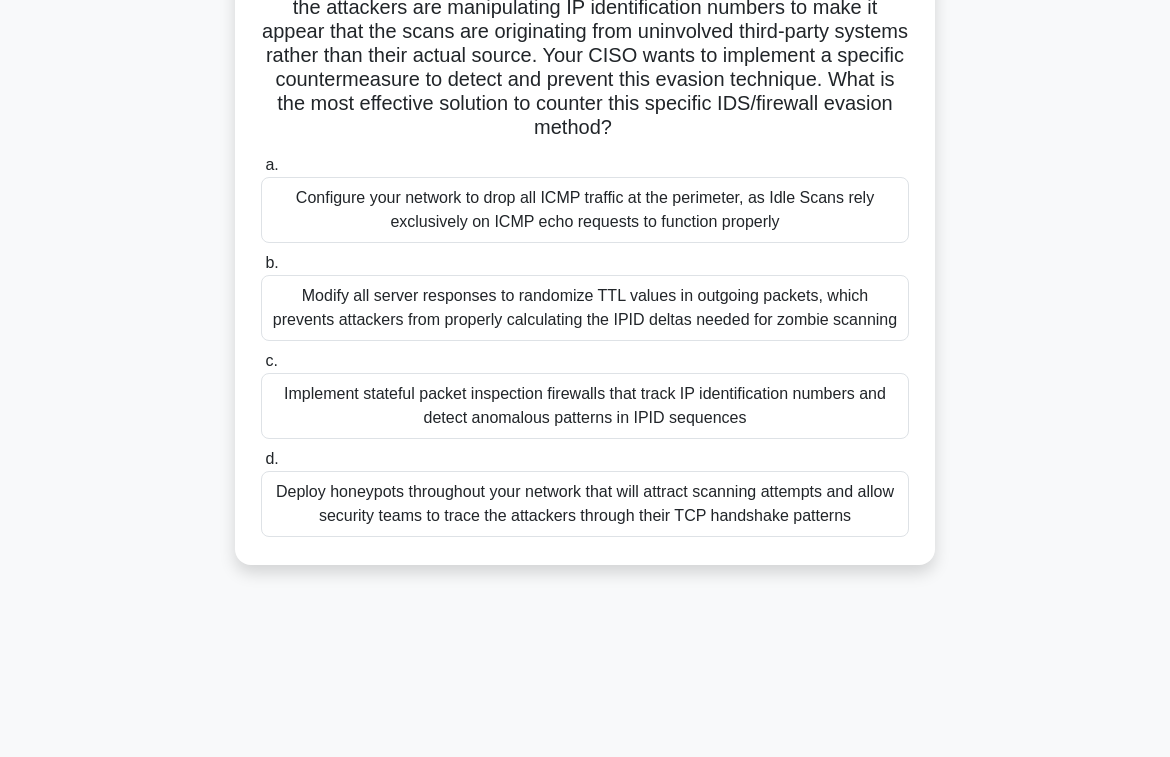 click on "Modify all server responses to randomize TTL values in outgoing packets, which prevents attackers from properly calculating the IPID deltas needed for zombie scanning" at bounding box center [585, 308] 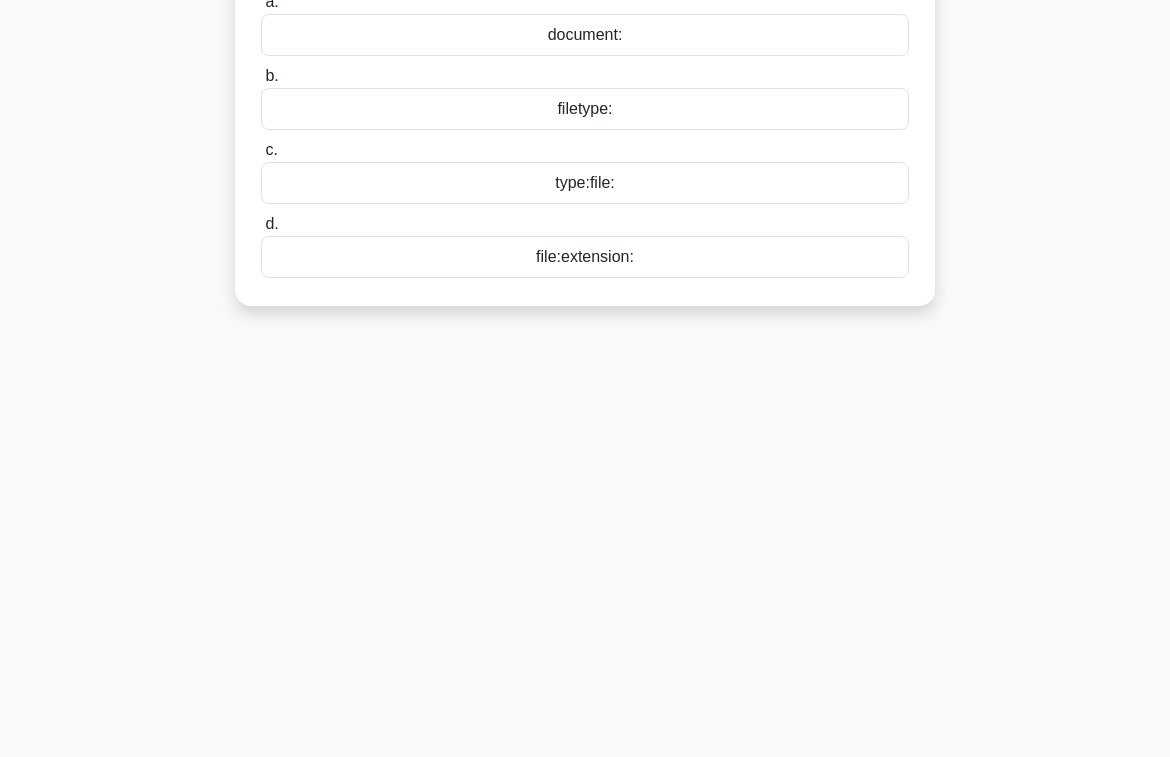 scroll, scrollTop: 0, scrollLeft: 0, axis: both 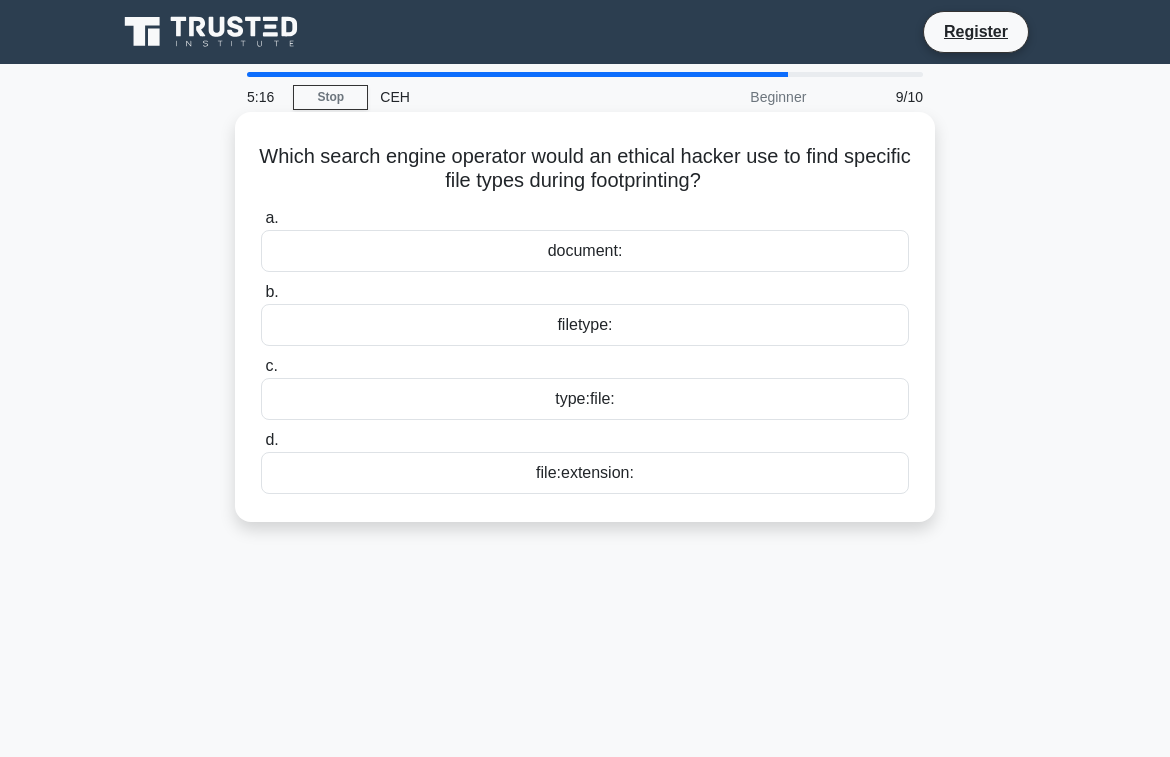click on "file:extension:" at bounding box center (585, 473) 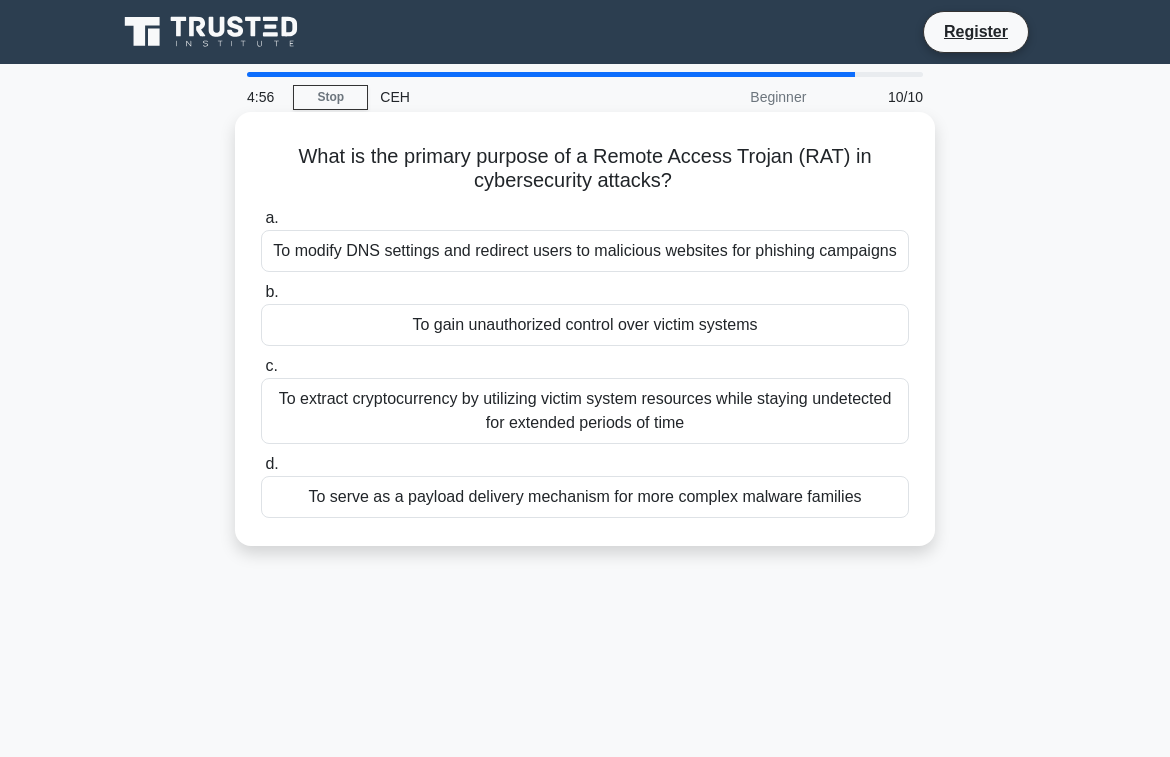click on "To gain unauthorized control over victim systems" at bounding box center (585, 325) 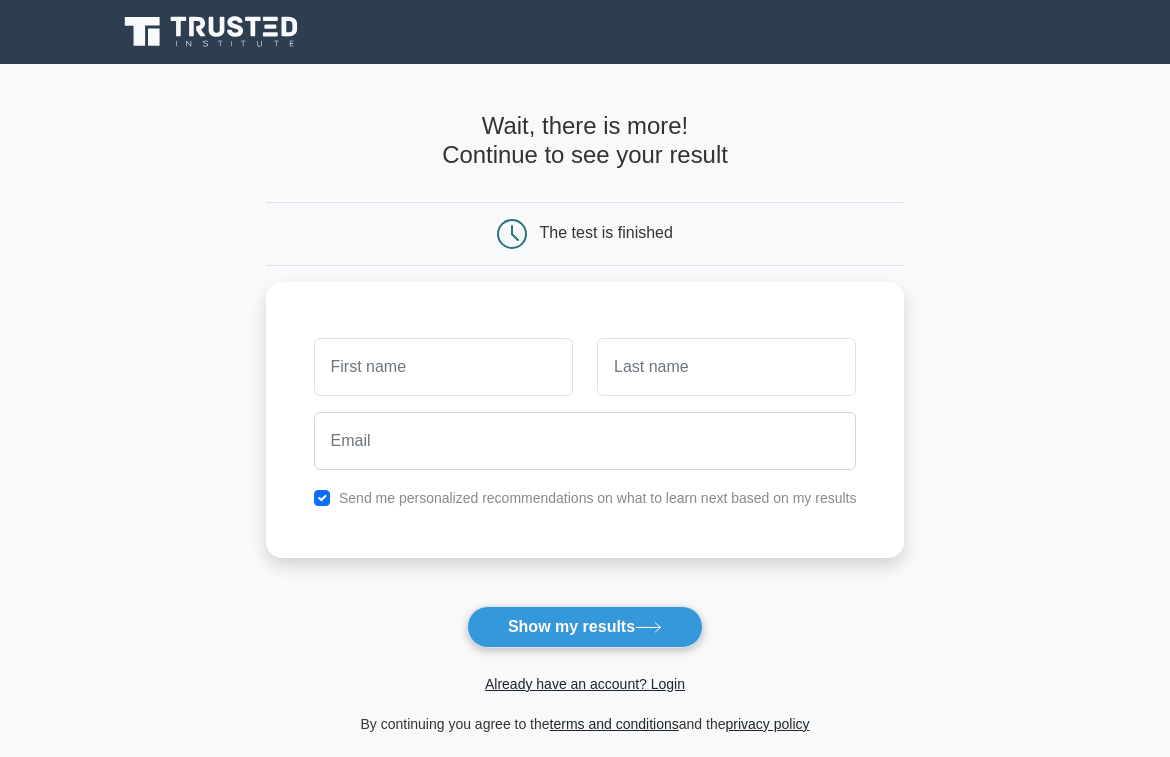 scroll, scrollTop: 0, scrollLeft: 0, axis: both 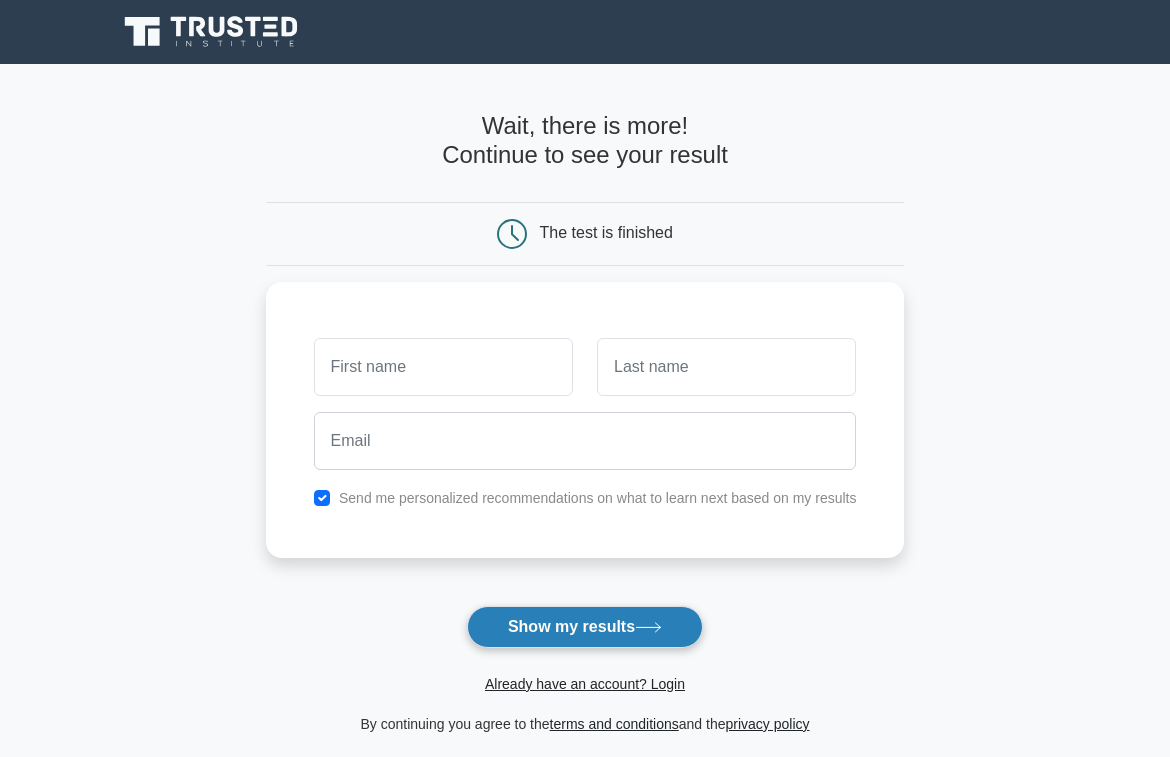 click on "Show my results" at bounding box center [585, 627] 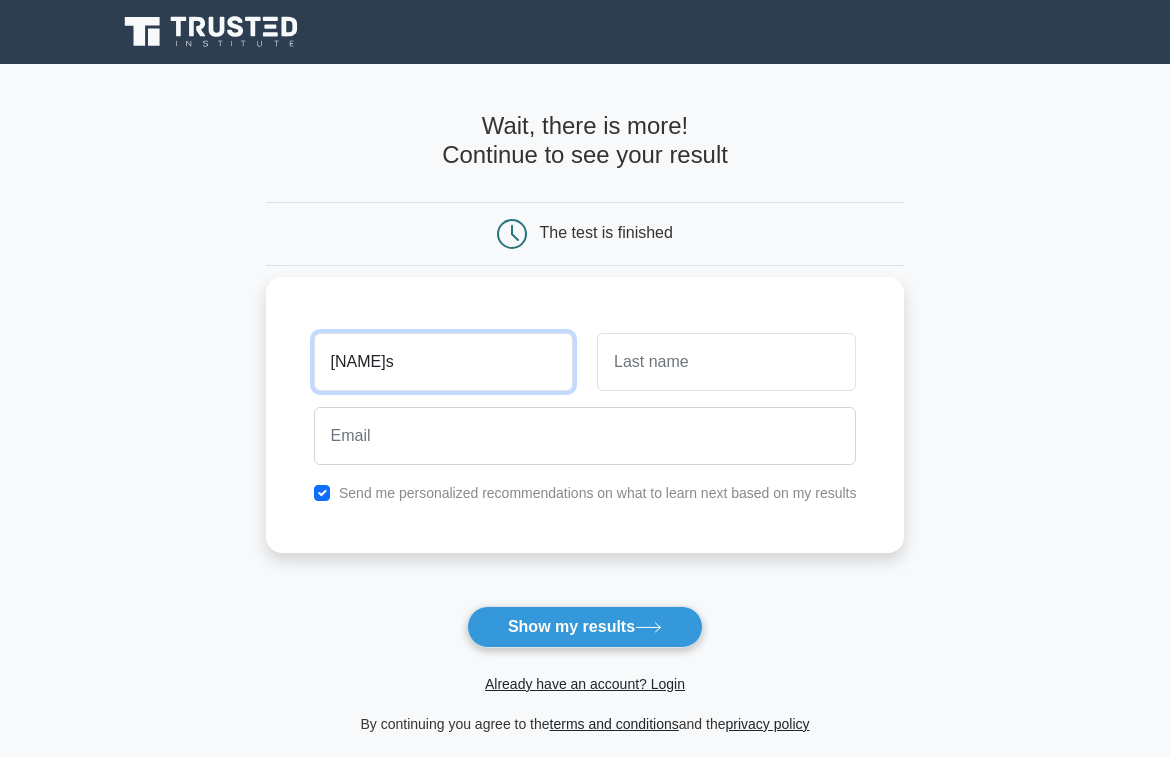 type on "[NAME]s" 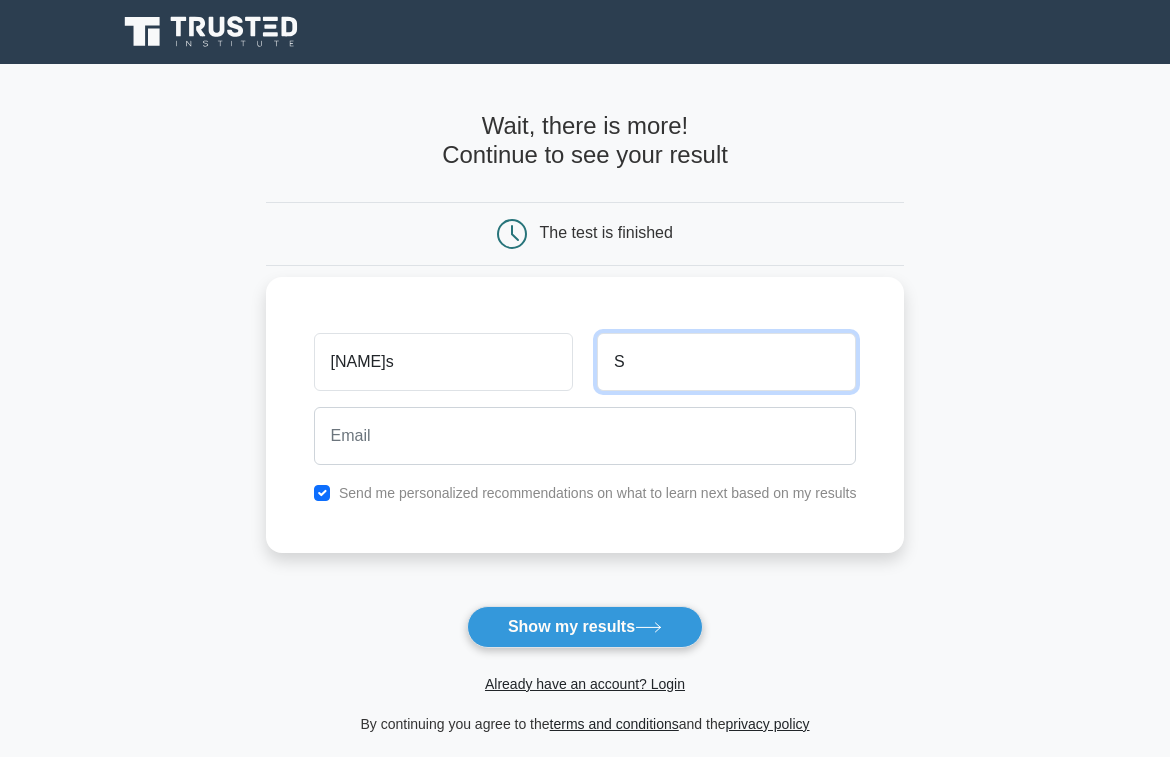 type on "Sz" 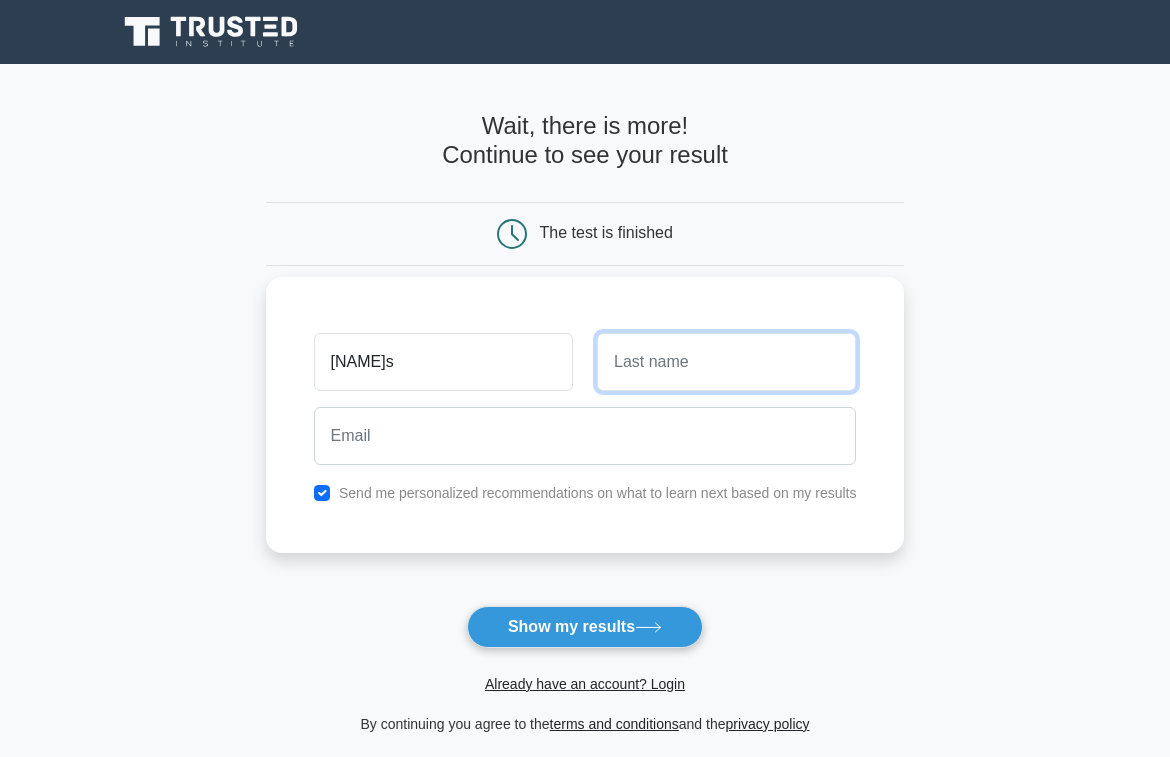type on "[LAST]" 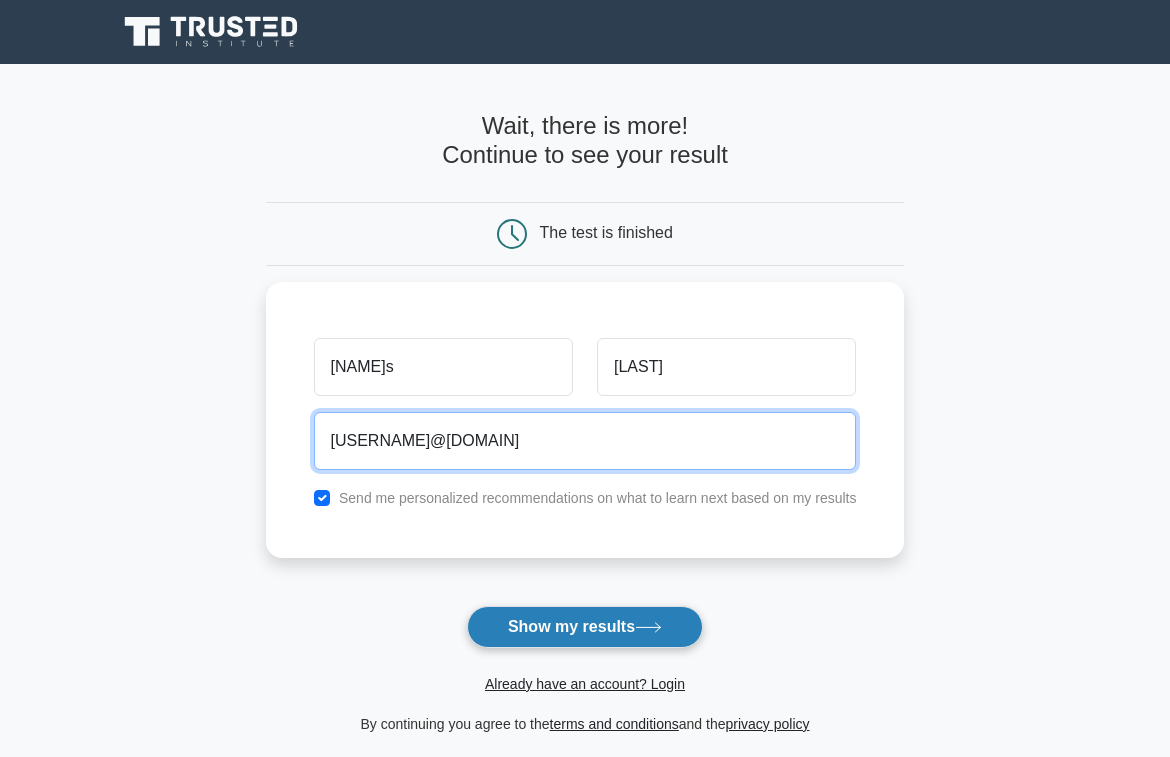 type on "[USERNAME]@[DOMAIN]" 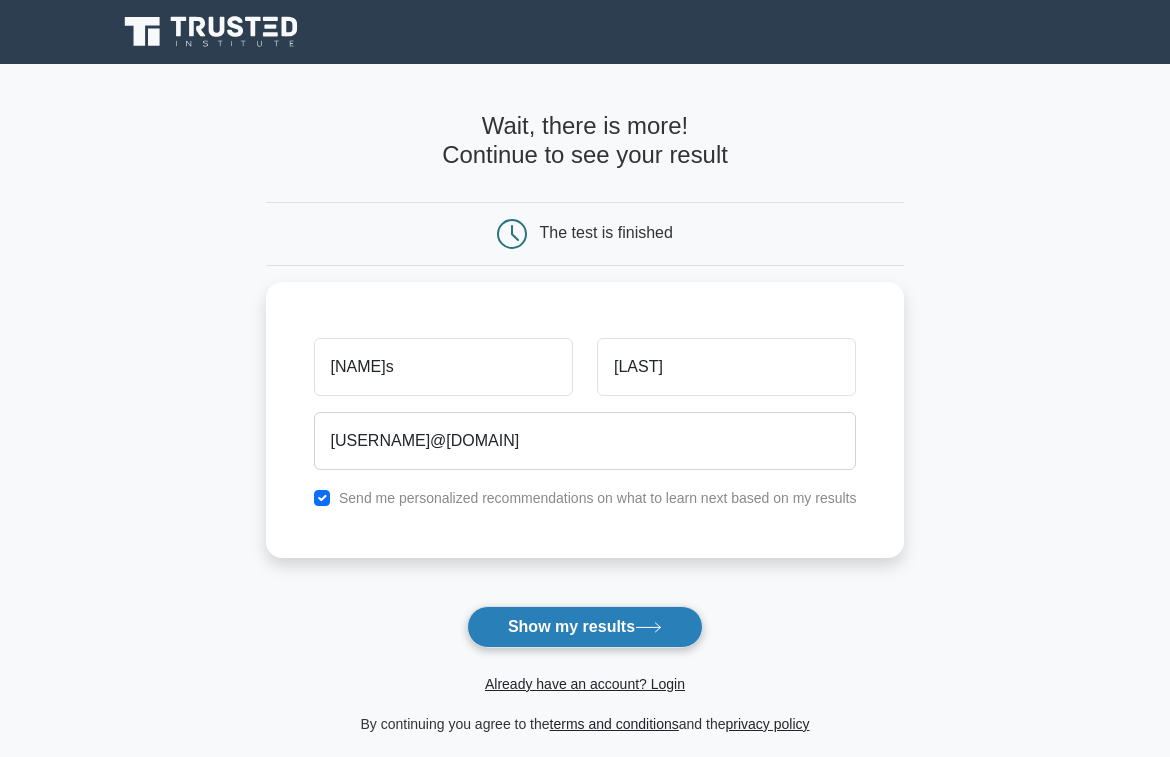 click on "Show my results" at bounding box center (585, 627) 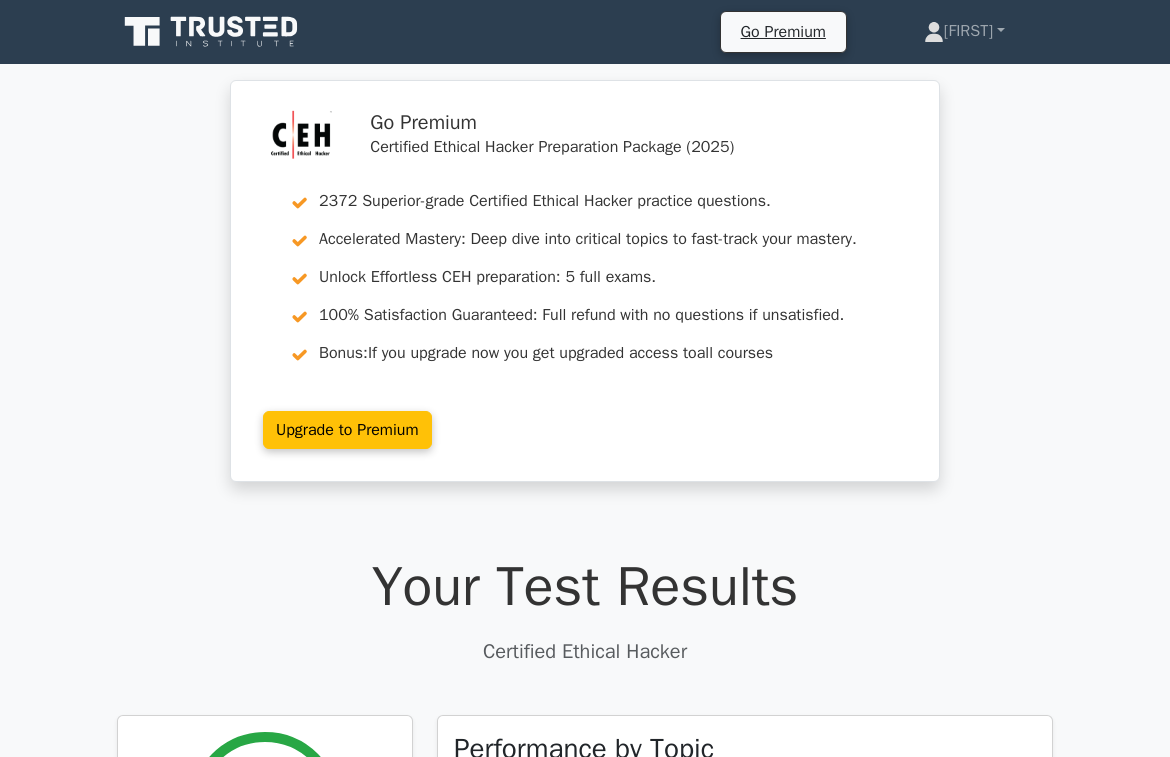 scroll, scrollTop: 0, scrollLeft: 0, axis: both 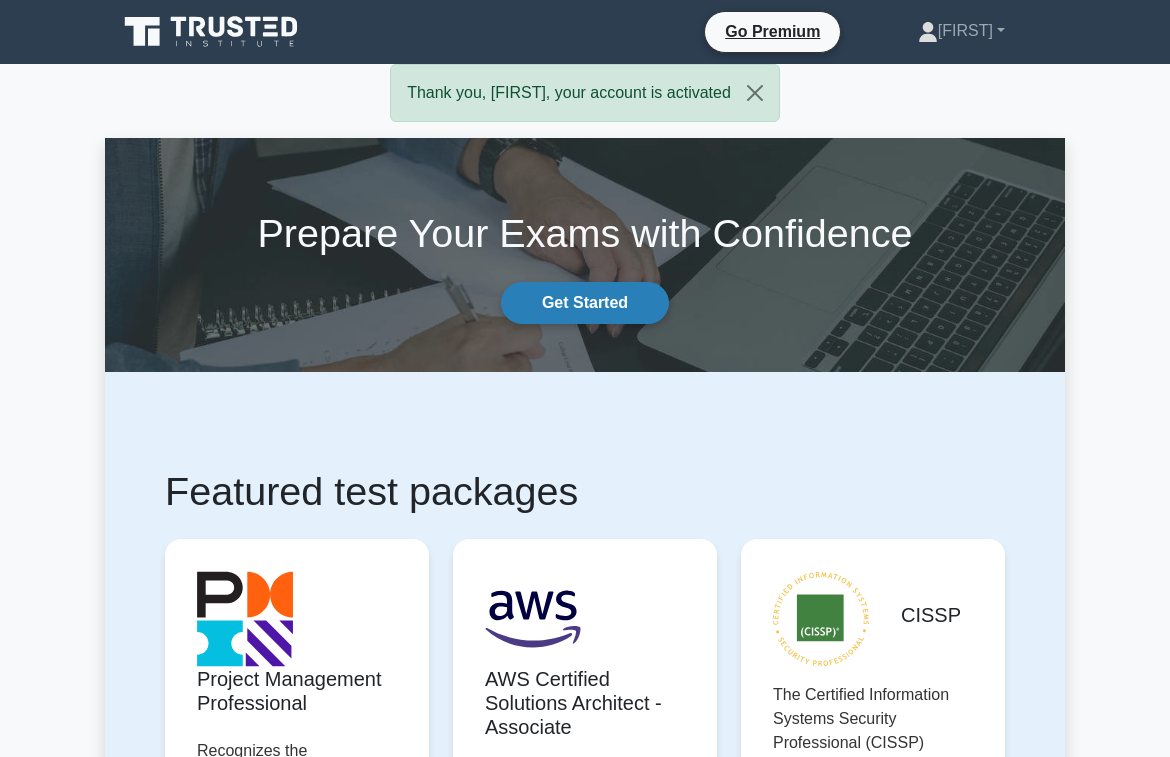 click on "Get Started" at bounding box center [585, 303] 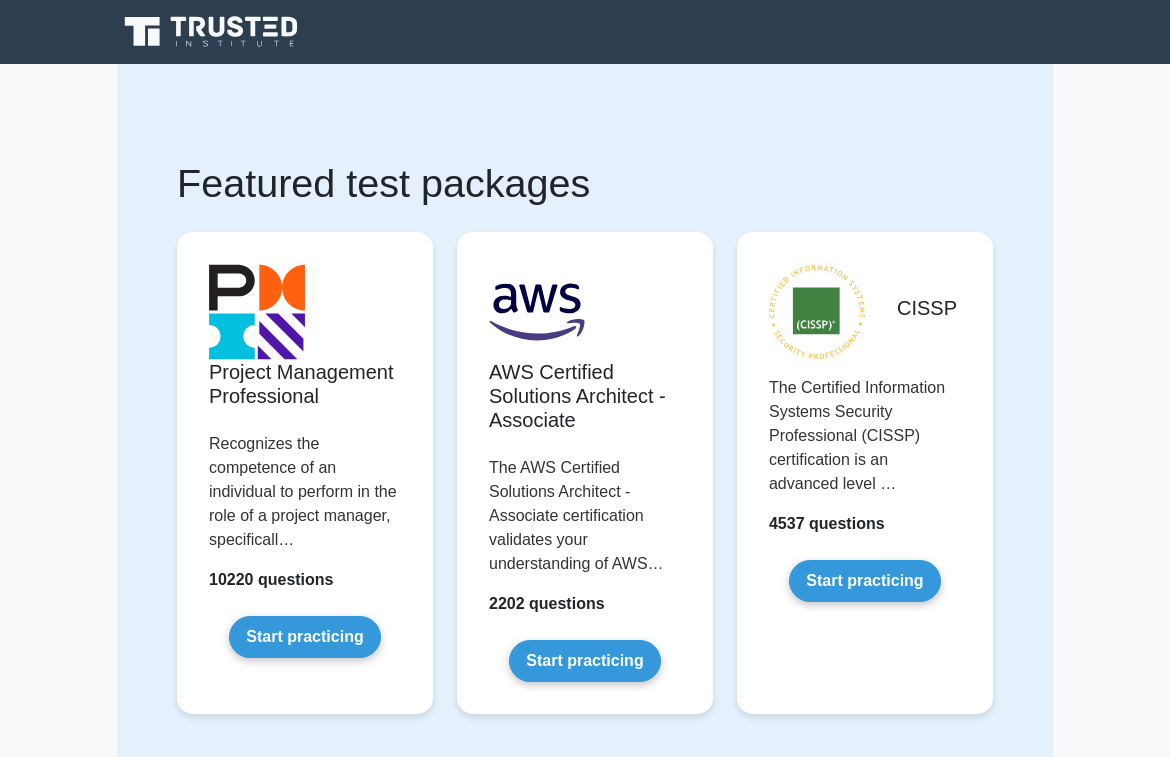 scroll, scrollTop: 0, scrollLeft: 0, axis: both 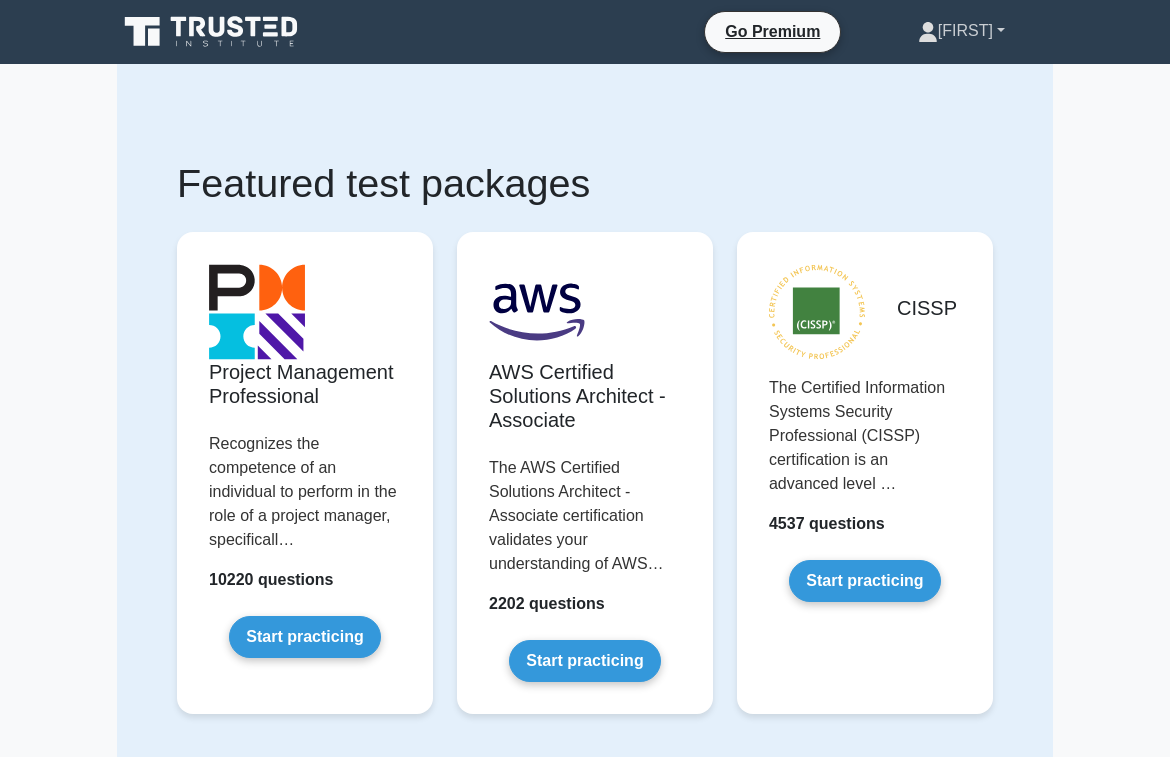 click on "[FIRST]" at bounding box center [961, 31] 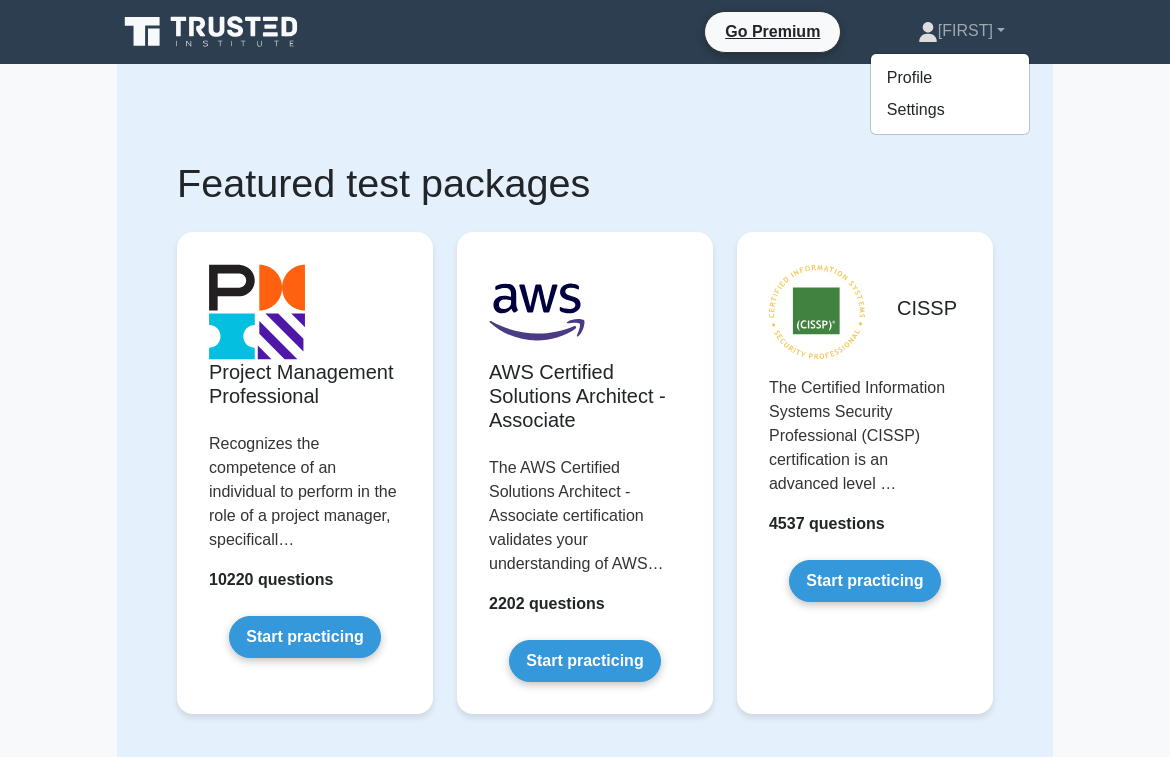 click on "Featured test packages
Project Management Professional
Recognizes the competence of an individual to perform in the role of a project manager, specificall…
10220 questions
Start practicing
.st0{fill:#252F3E;} .st1{fill-rule:evenodd;clip-rule:evenodd;fill:#FF9900;}" at bounding box center (585, 3070) 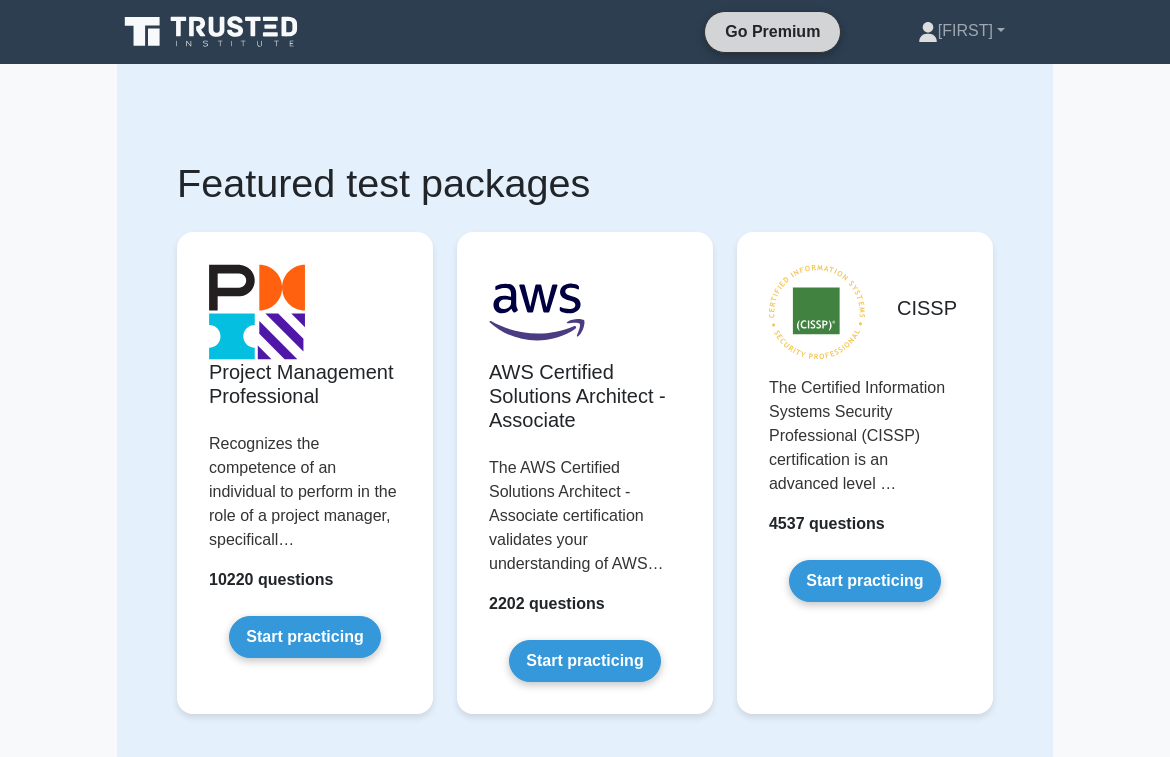 click on "Go Premium" at bounding box center [772, 31] 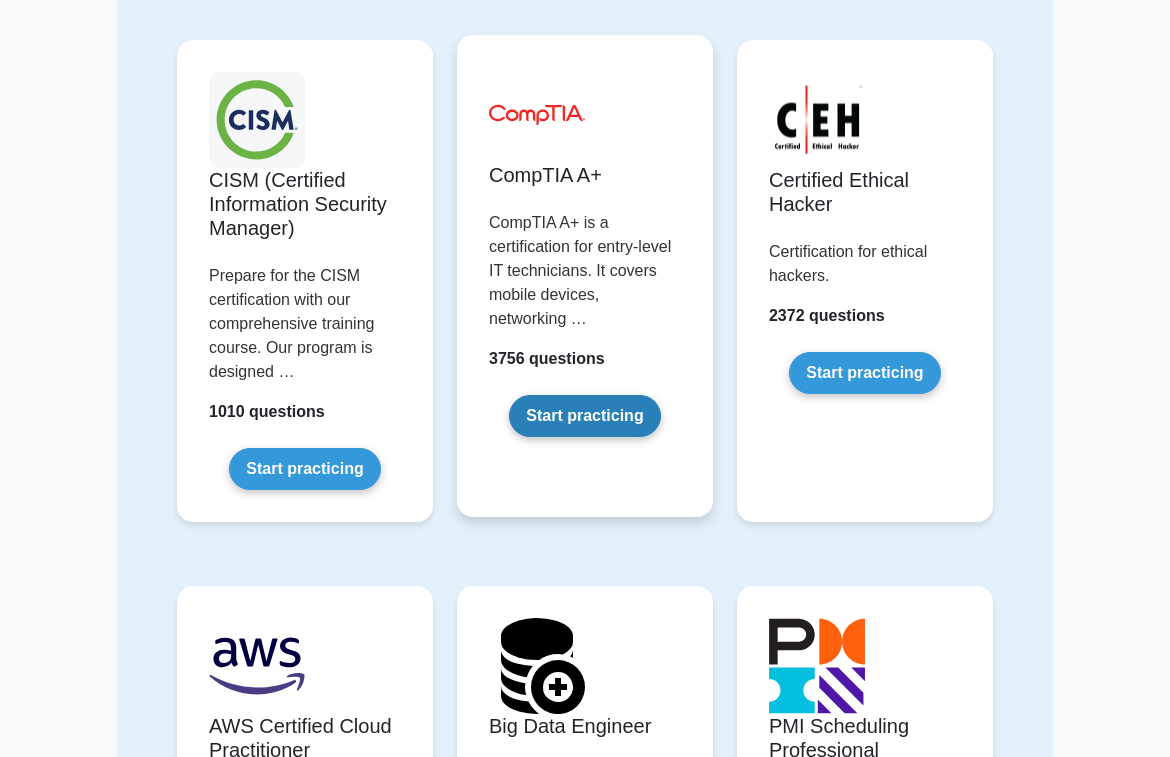 scroll, scrollTop: 3408, scrollLeft: 0, axis: vertical 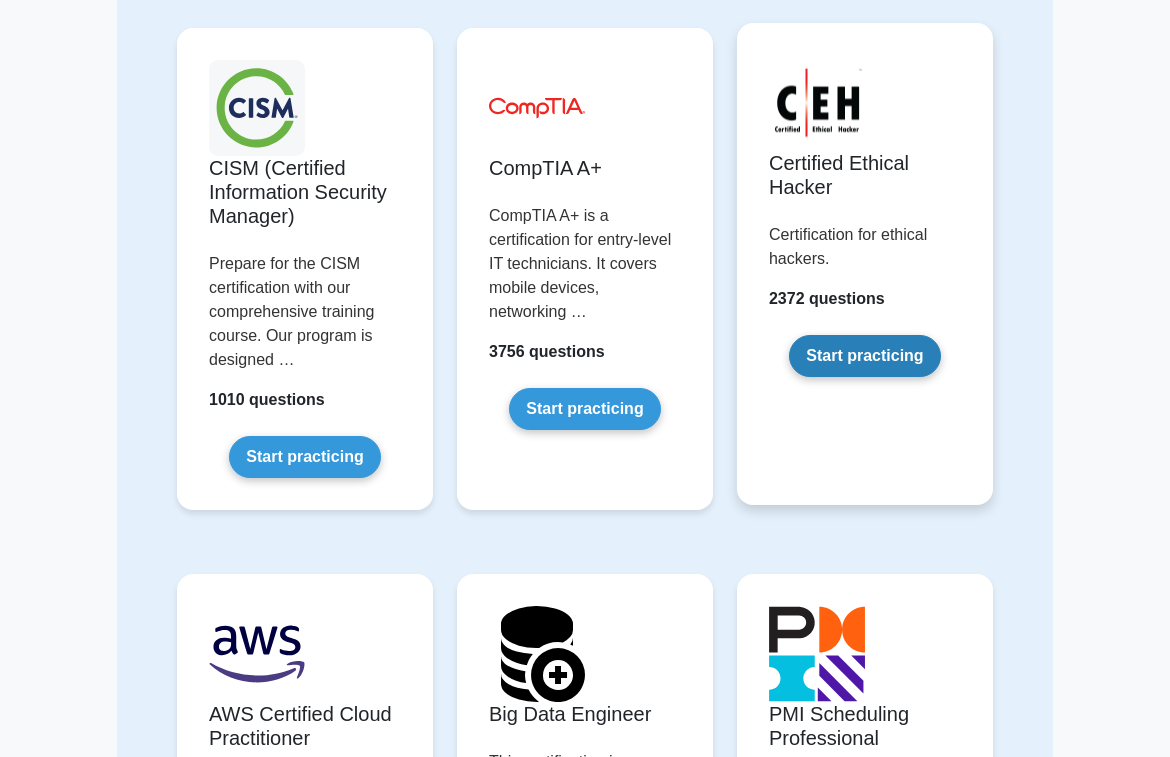 click on "Start practicing" at bounding box center [864, 356] 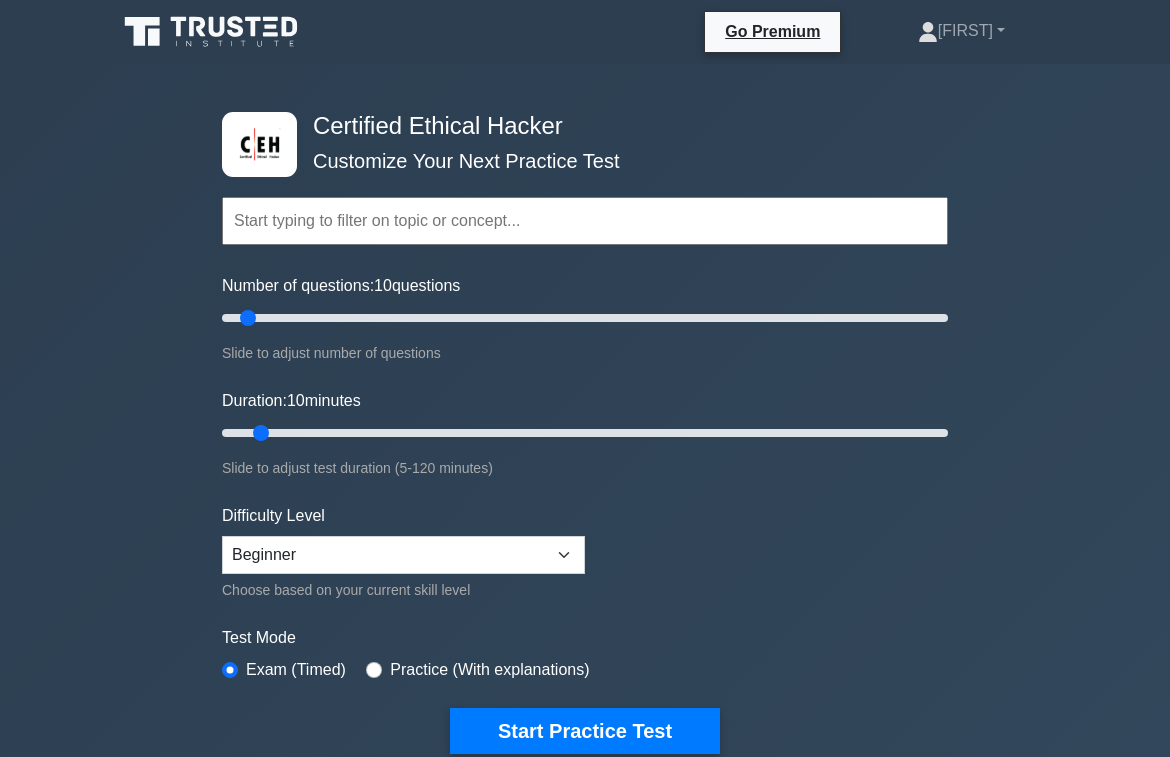 scroll, scrollTop: 0, scrollLeft: 0, axis: both 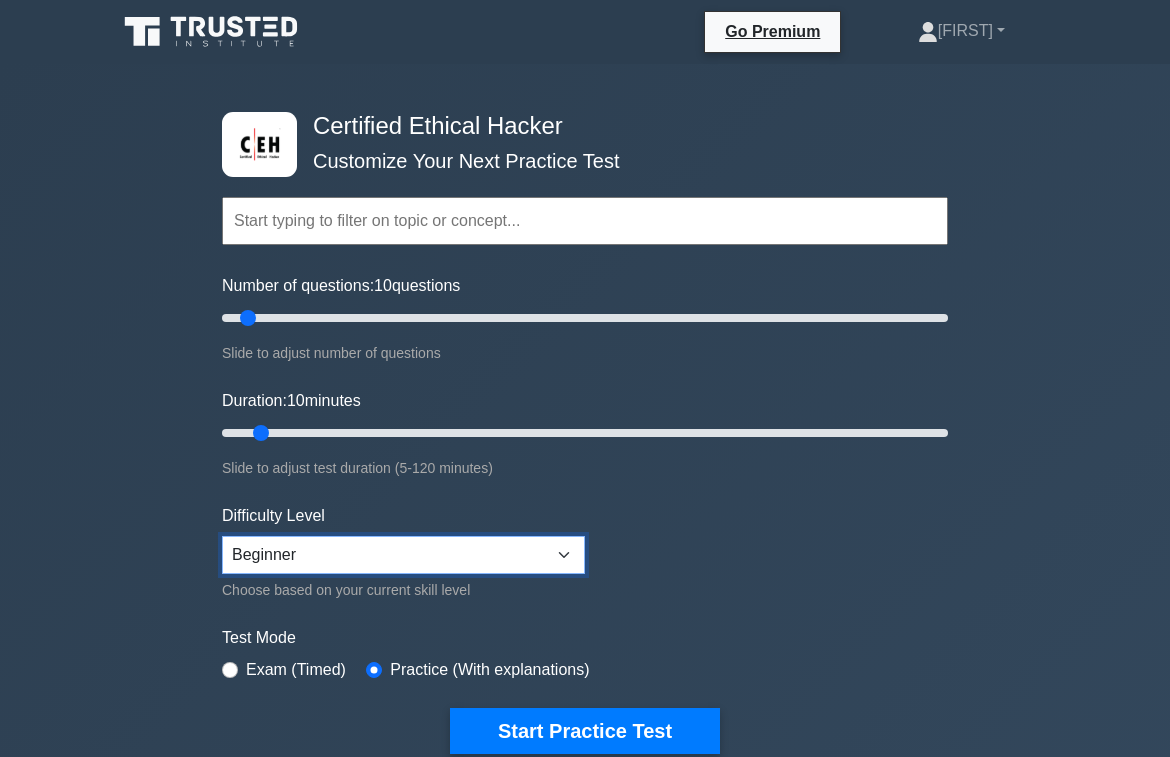 select on "expert" 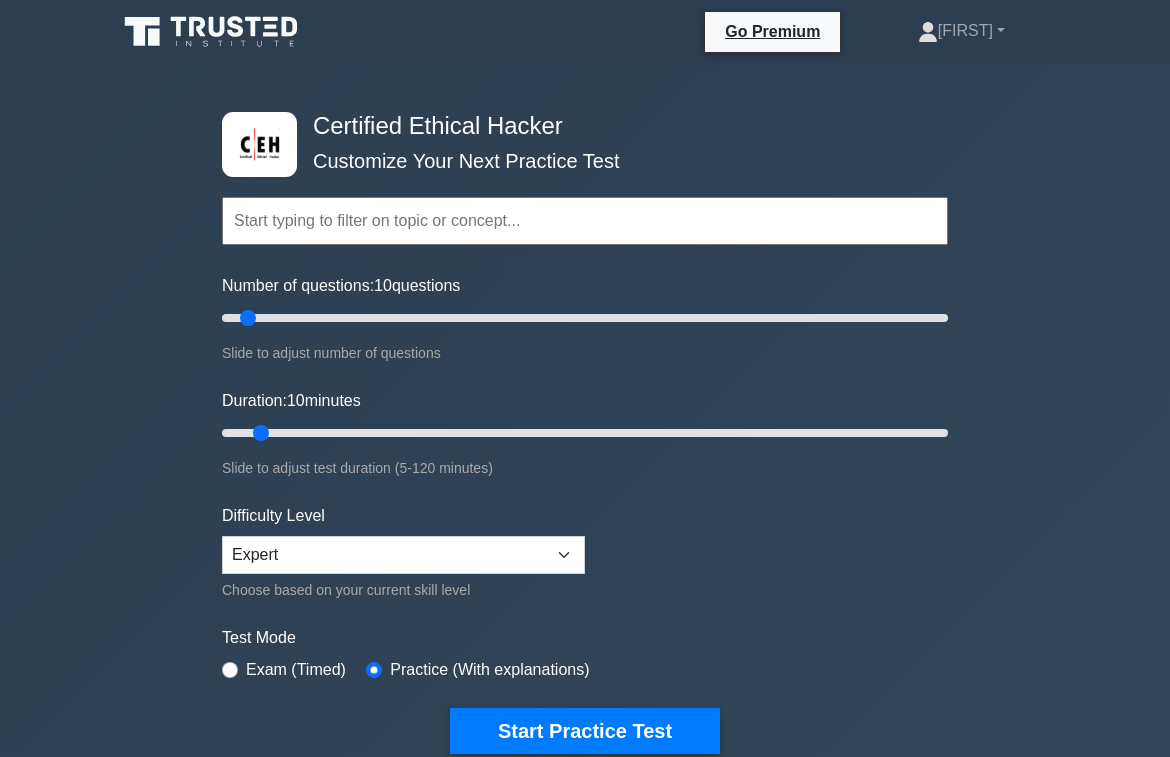 click at bounding box center [585, 221] 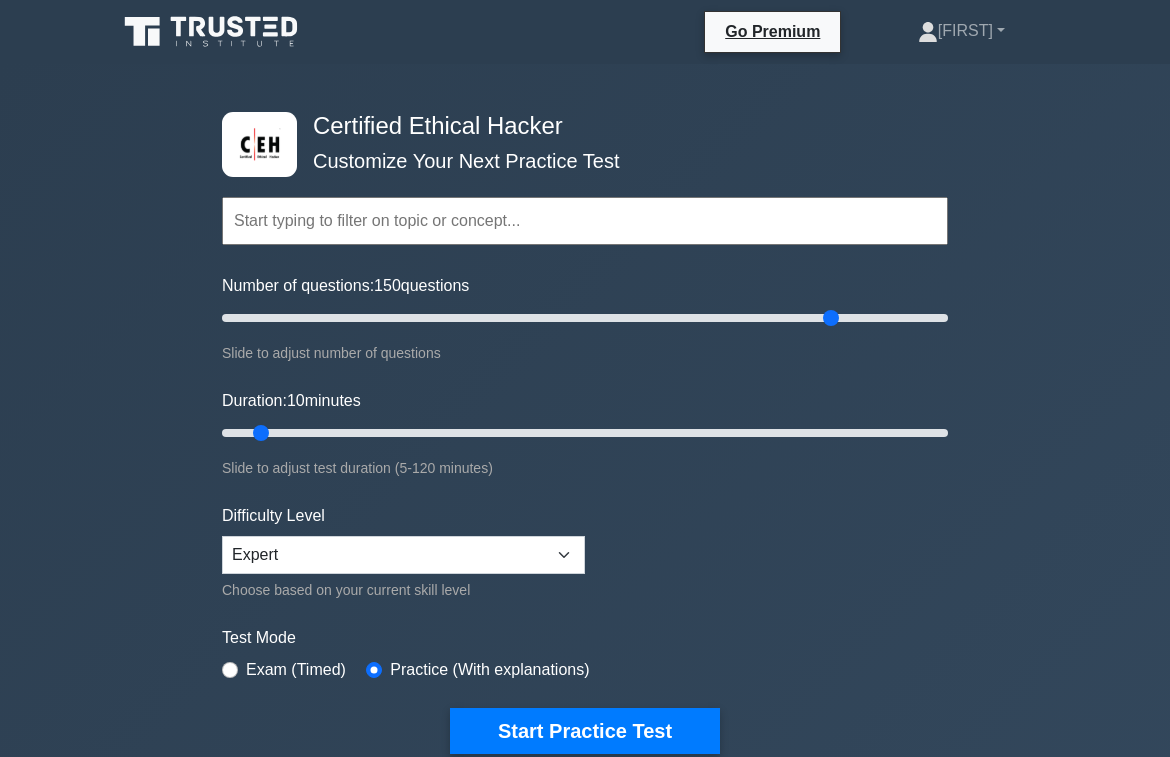 drag, startPoint x: 247, startPoint y: 319, endPoint x: 827, endPoint y: 362, distance: 581.5918 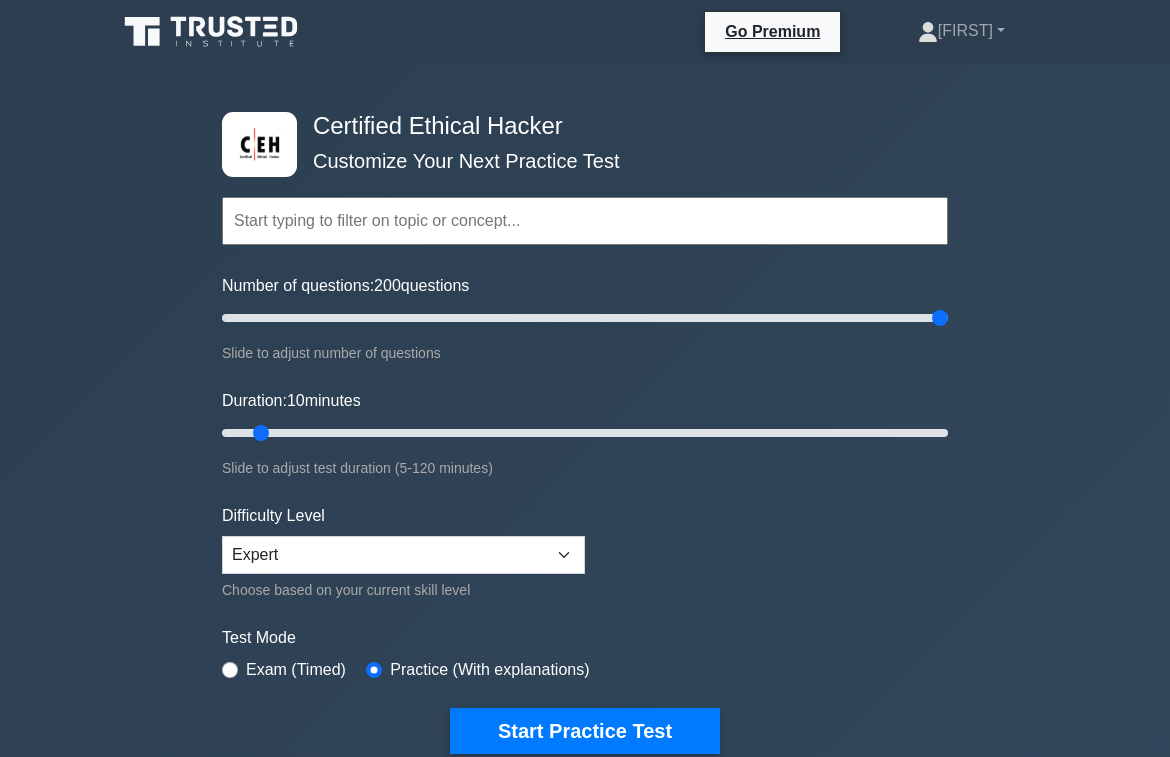 drag, startPoint x: 830, startPoint y: 326, endPoint x: 990, endPoint y: 334, distance: 160.19987 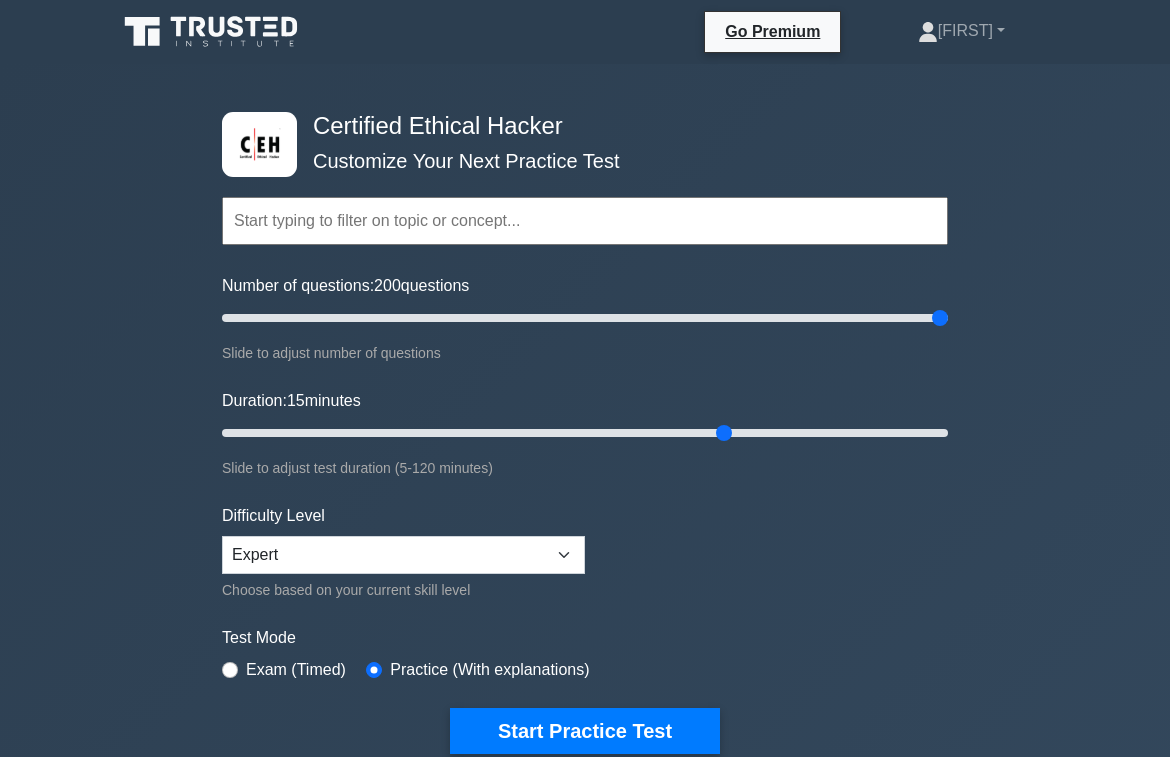 drag, startPoint x: 263, startPoint y: 434, endPoint x: 730, endPoint y: 529, distance: 476.5648 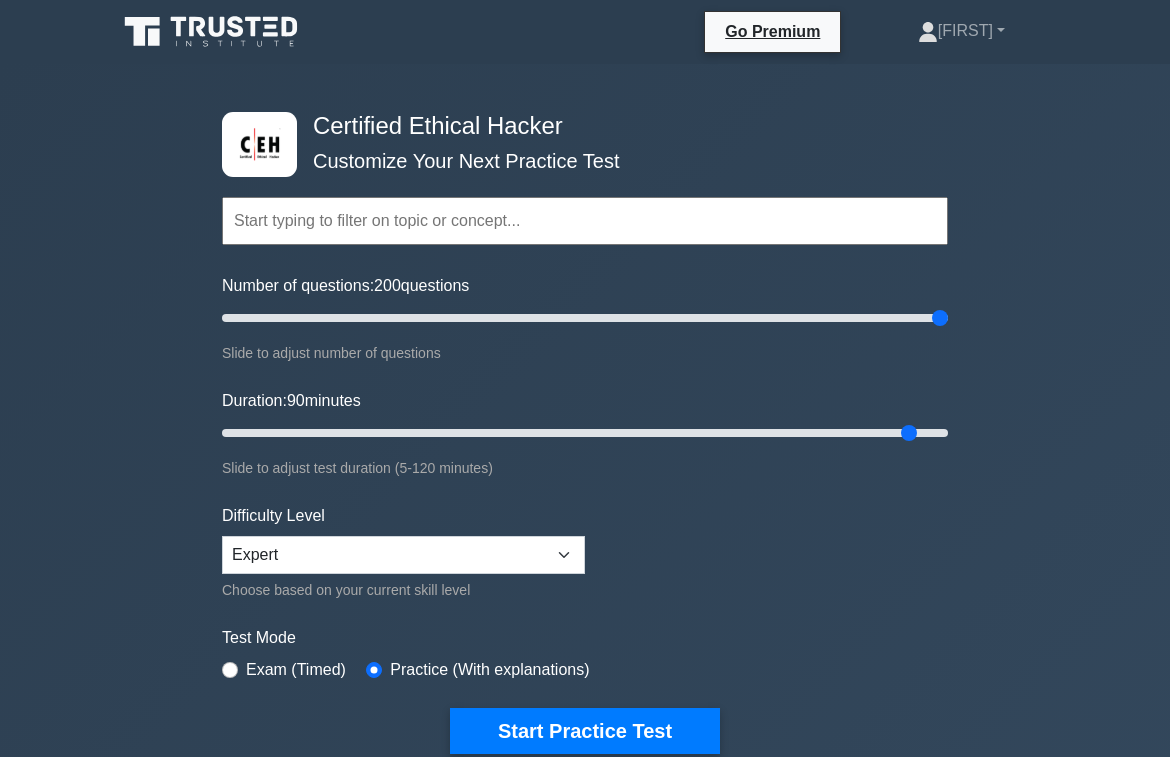 drag, startPoint x: 724, startPoint y: 432, endPoint x: 918, endPoint y: 451, distance: 194.92819 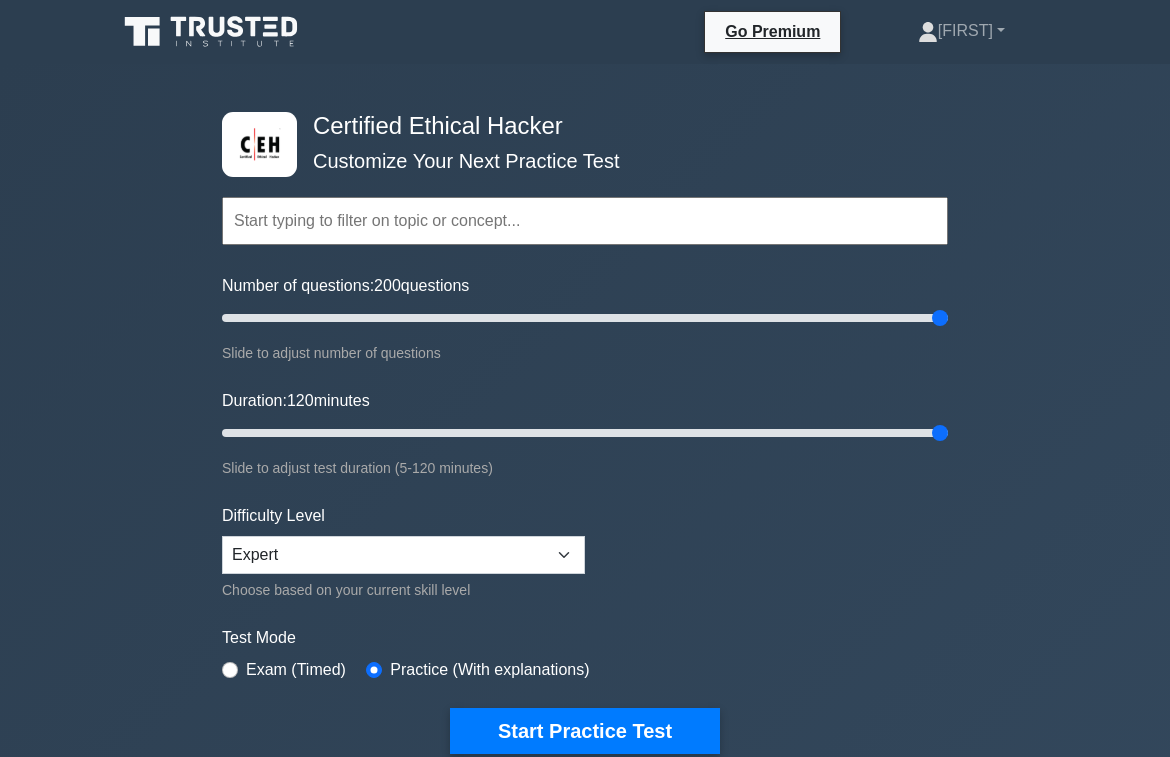 drag, startPoint x: 910, startPoint y: 432, endPoint x: 981, endPoint y: 428, distance: 71.11259 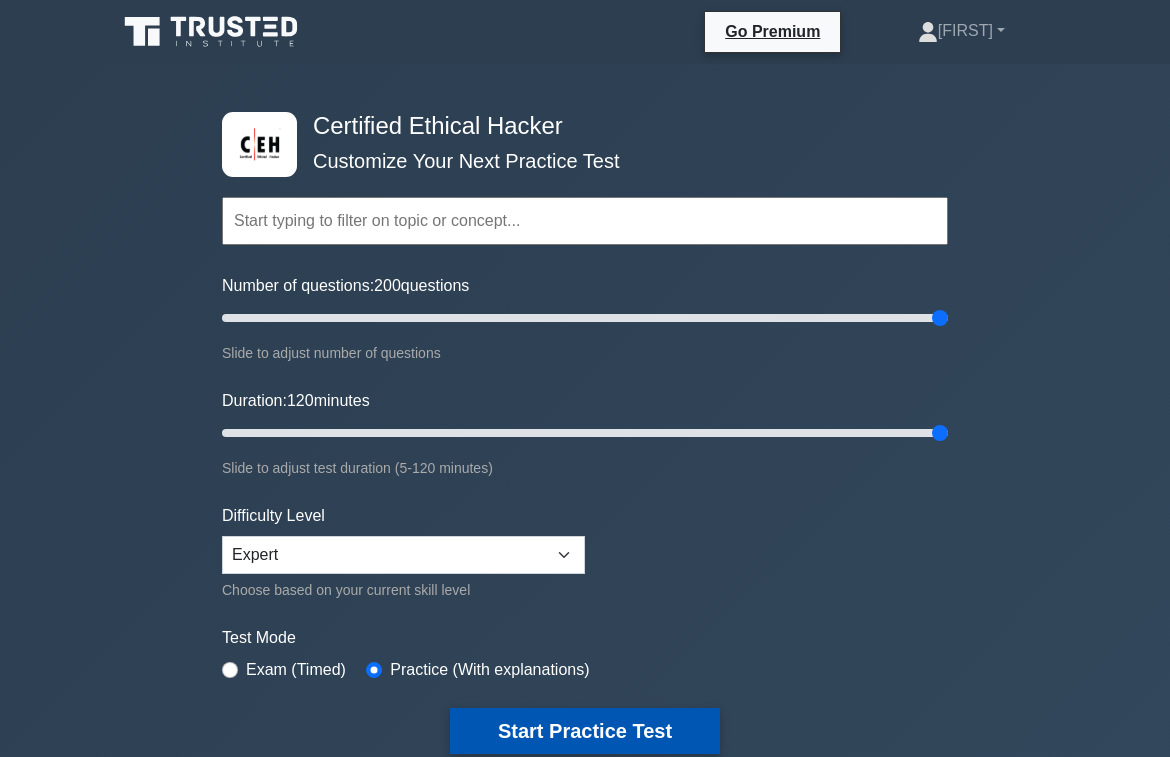 click on "Start Practice Test" at bounding box center [585, 731] 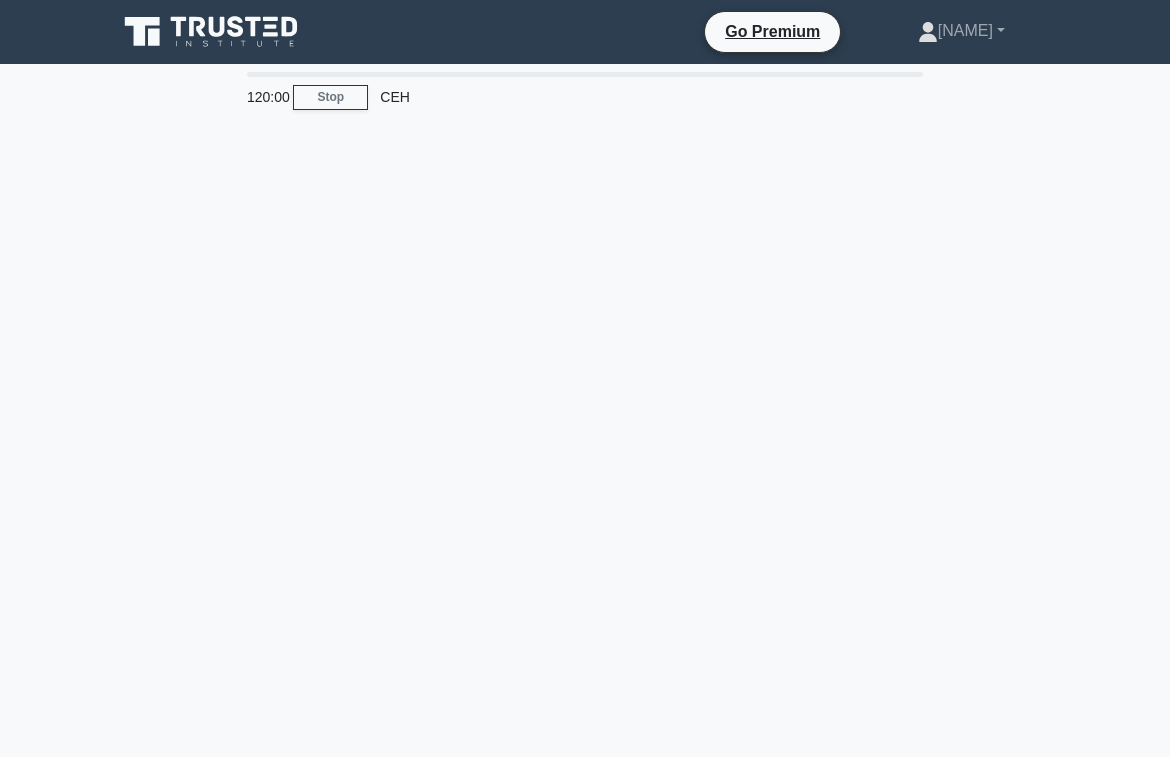 scroll, scrollTop: 0, scrollLeft: 0, axis: both 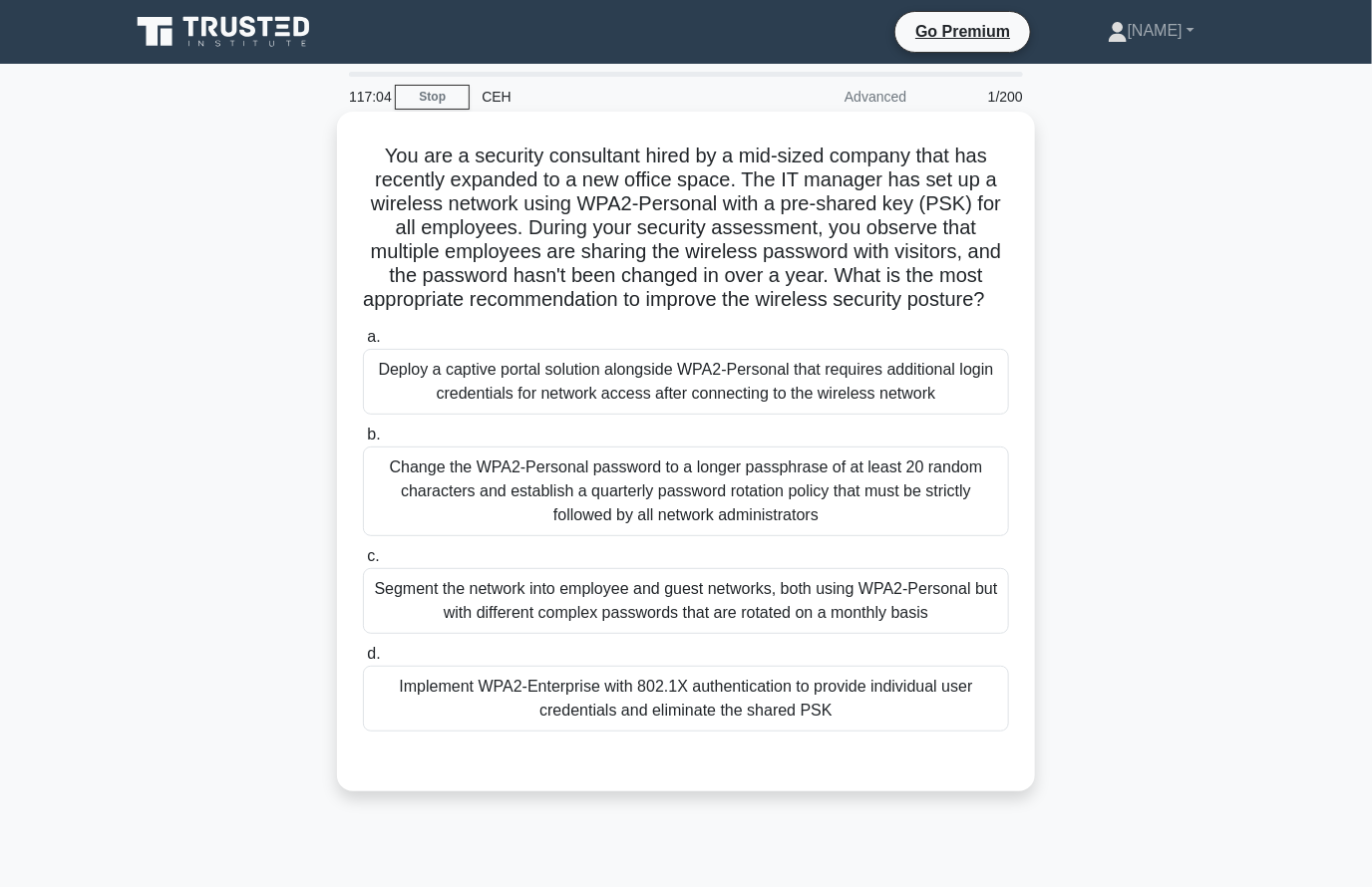 click on "Segment the network into employee and guest networks, both using WPA2-Personal but with different complex passwords that are rotated on a monthly basis" at bounding box center [686, 601] 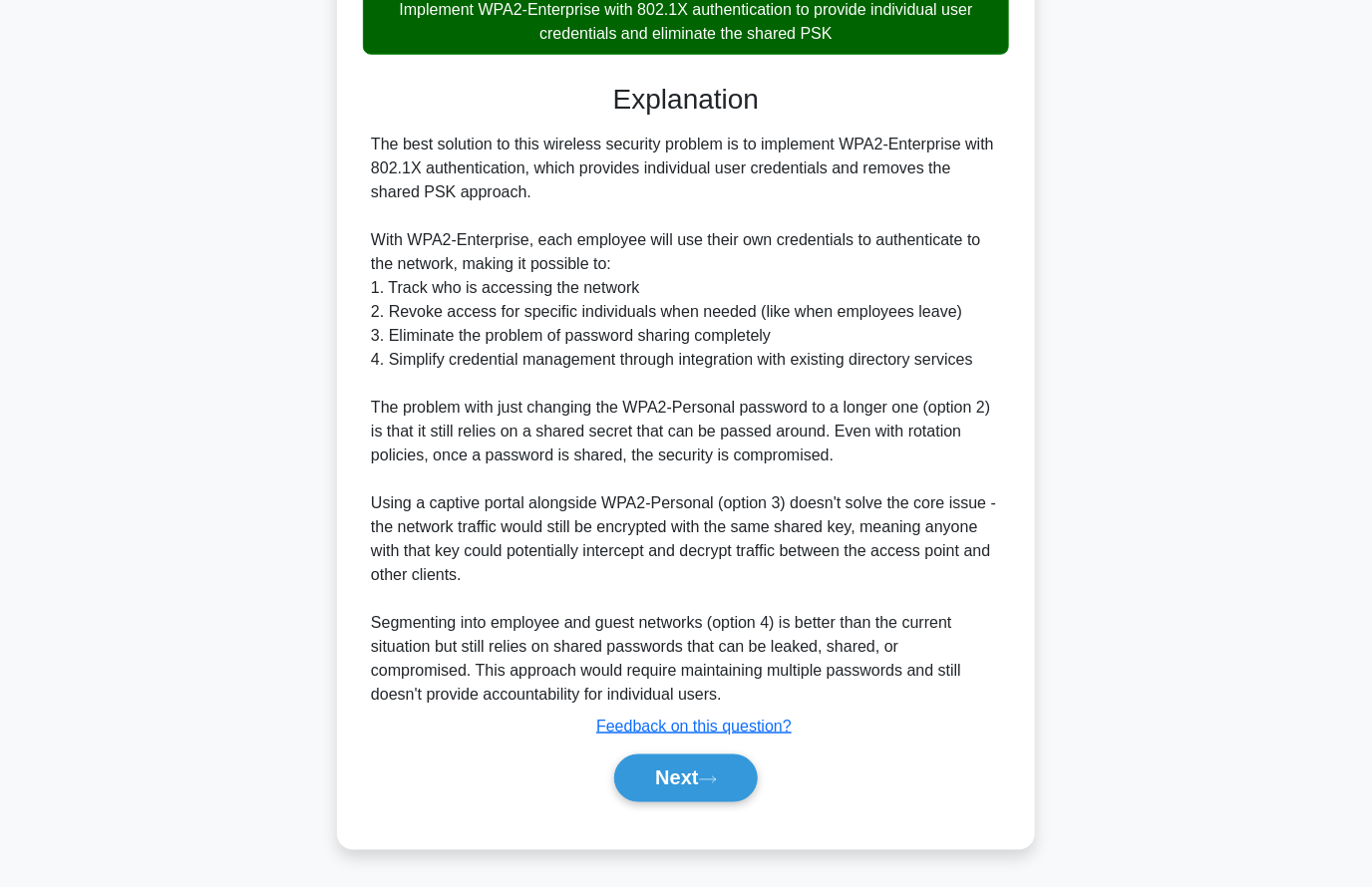 scroll, scrollTop: 679, scrollLeft: 0, axis: vertical 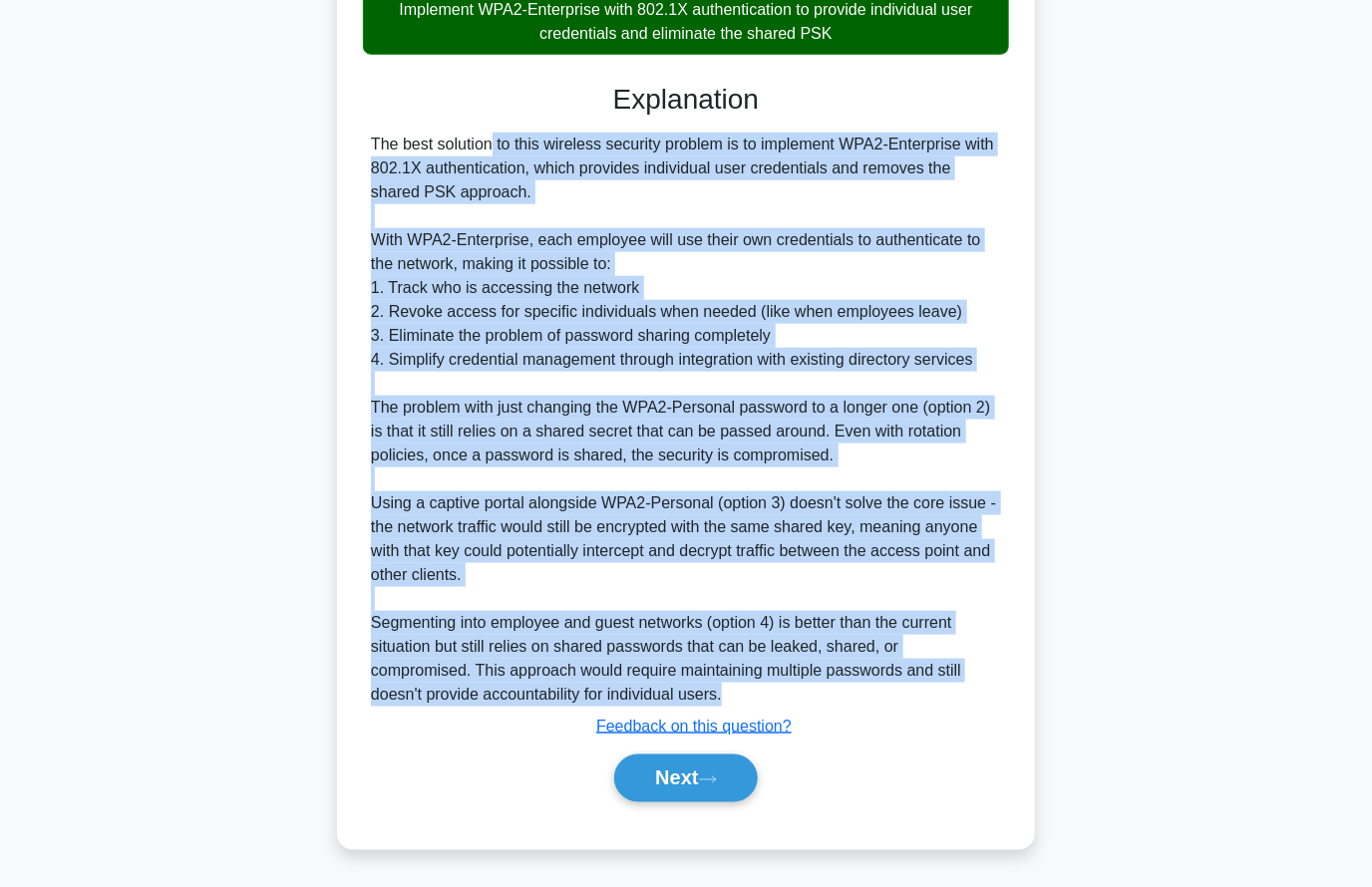 drag, startPoint x: 367, startPoint y: 150, endPoint x: 789, endPoint y: 690, distance: 685.33495 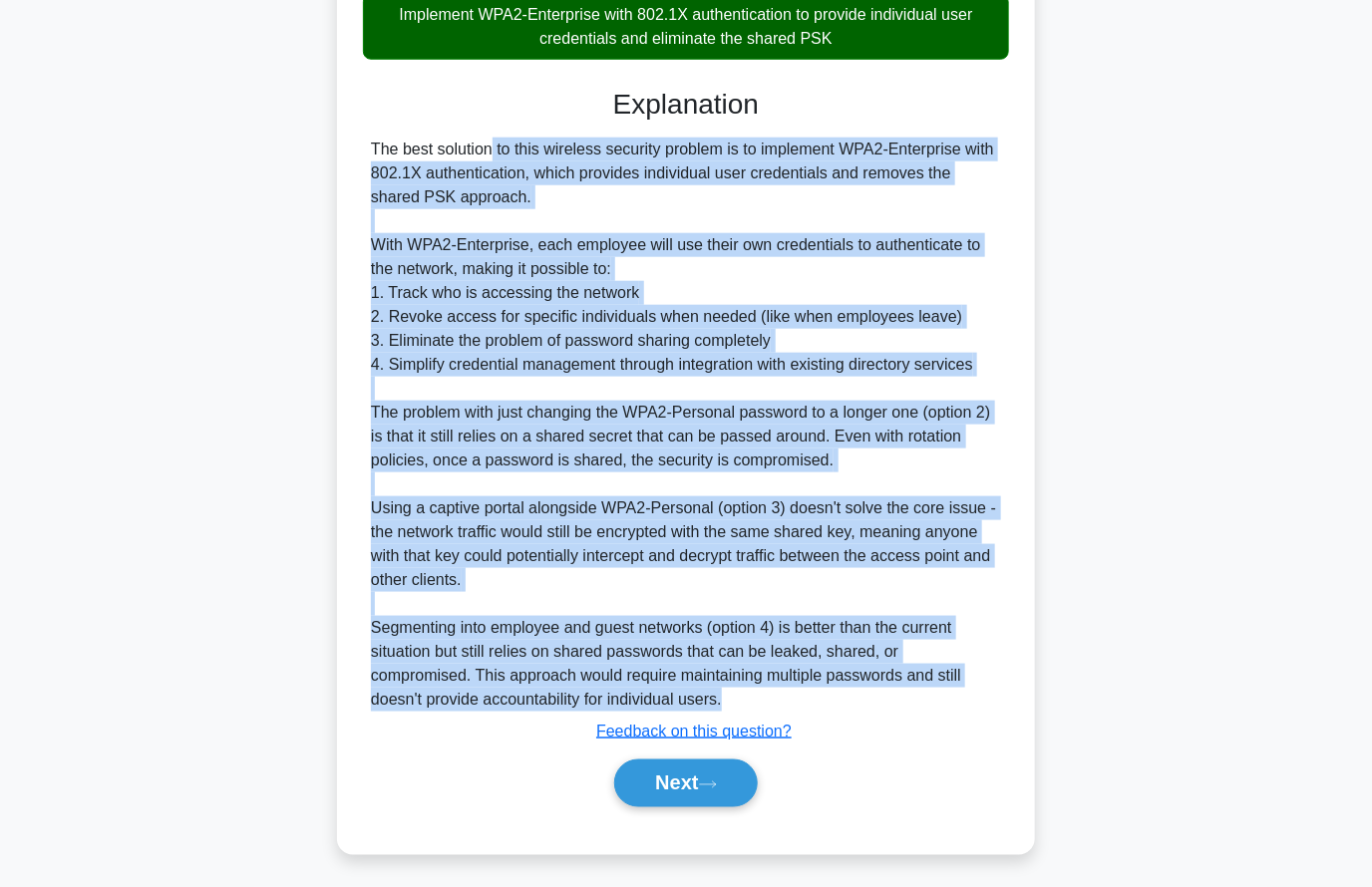 scroll, scrollTop: 679, scrollLeft: 0, axis: vertical 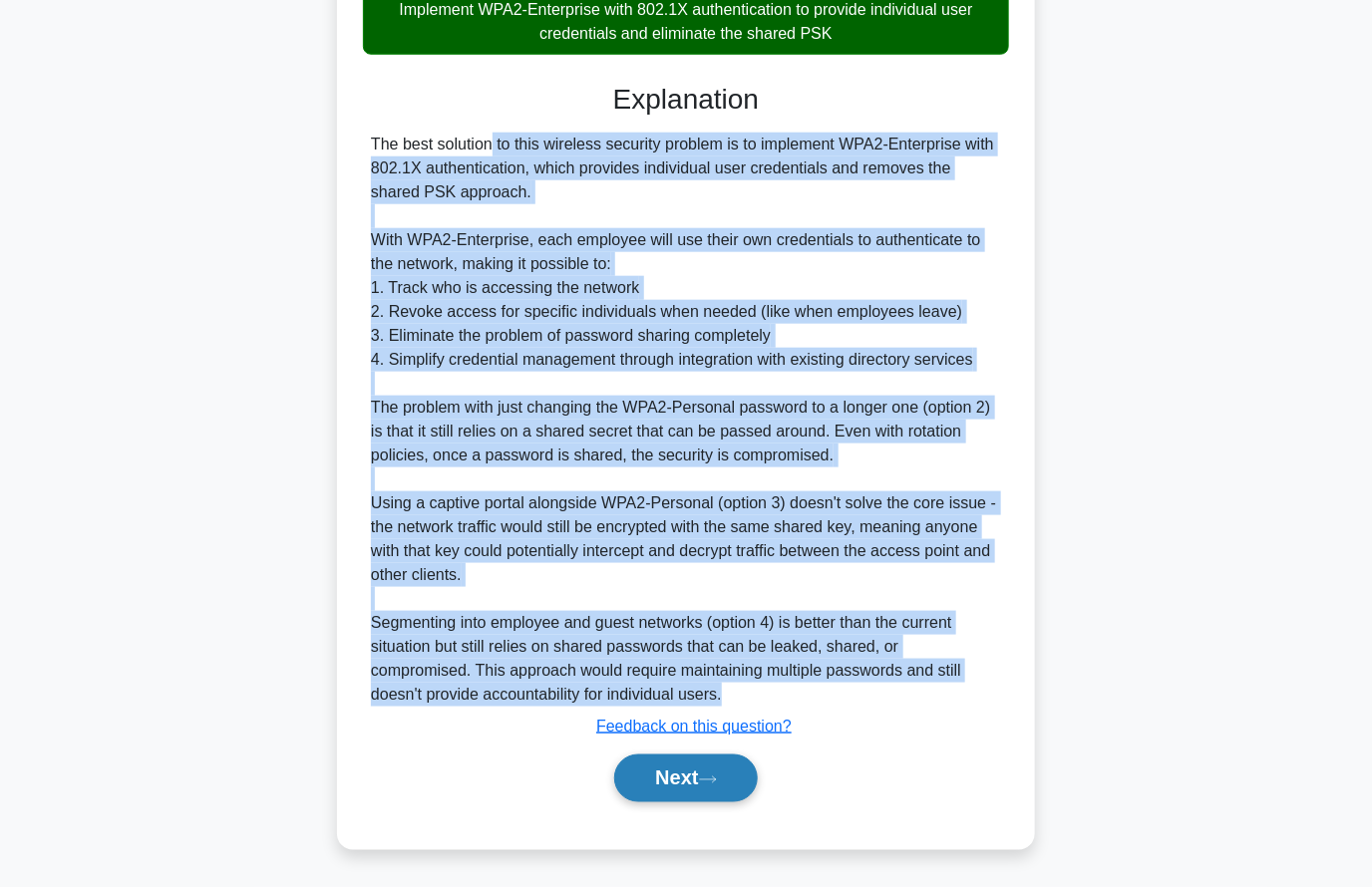 click on "Next" at bounding box center [685, 778] 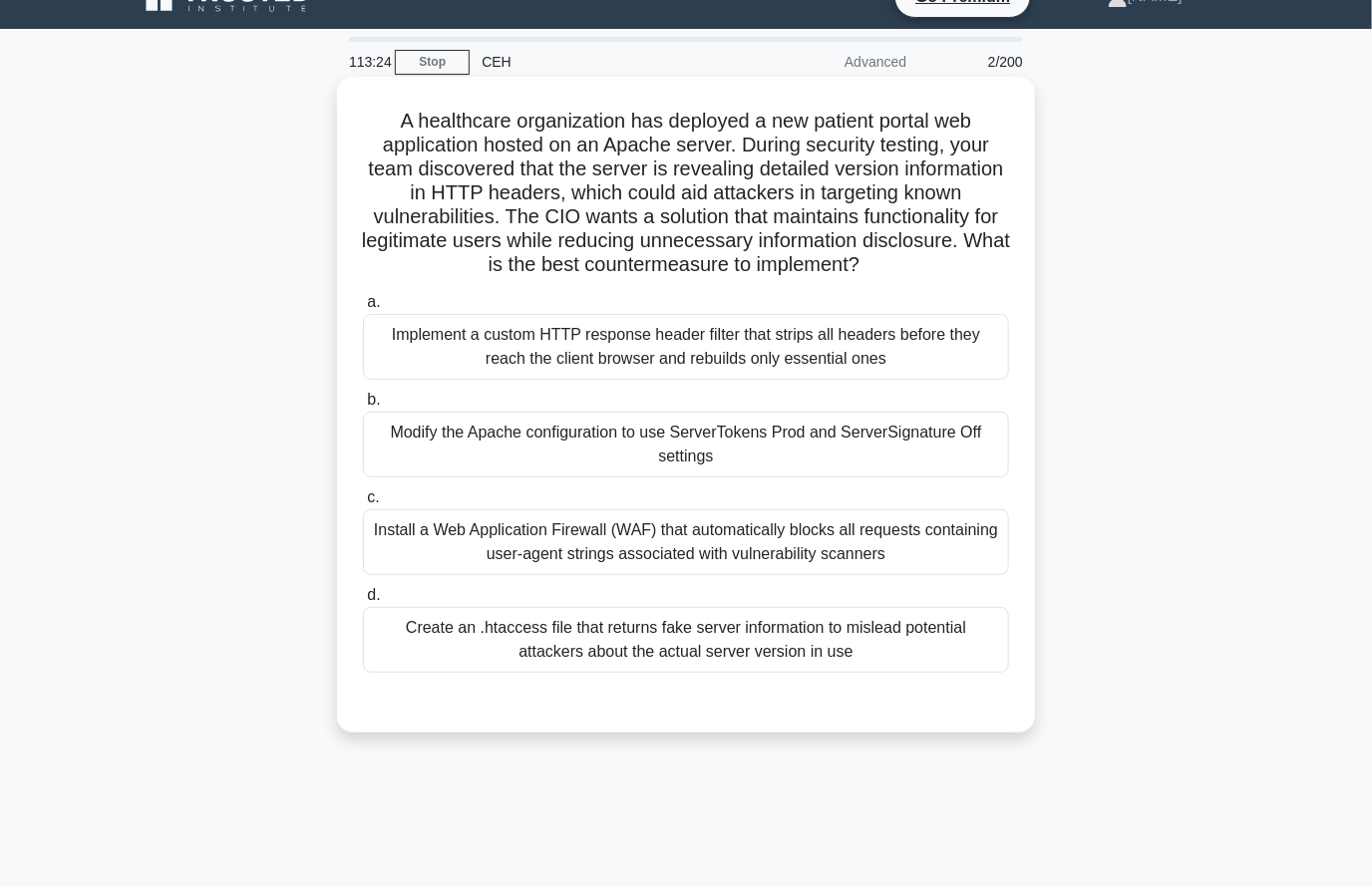 scroll, scrollTop: 40, scrollLeft: 0, axis: vertical 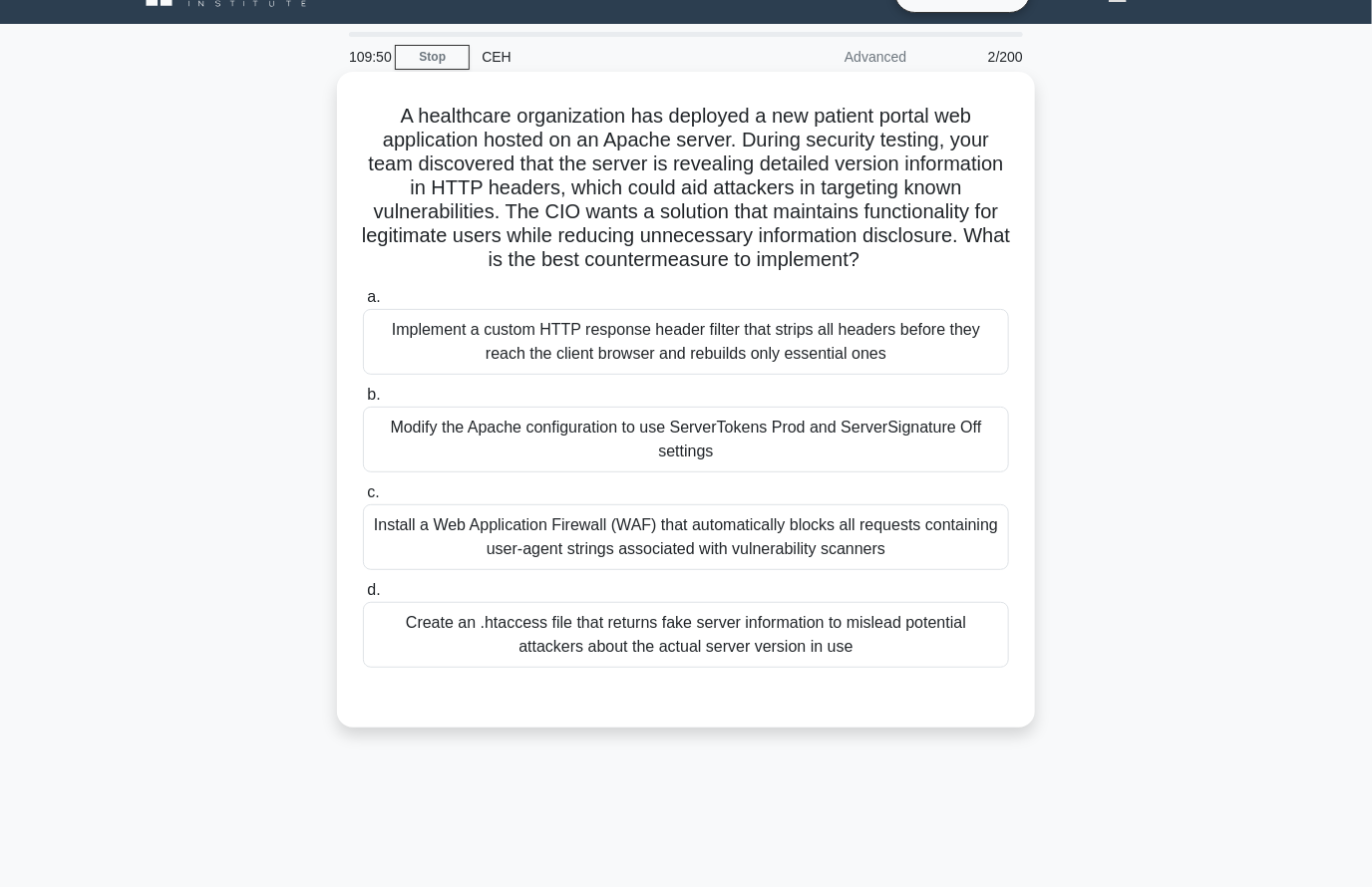 click on "Implement a custom HTTP response header filter that strips all headers before they reach the client browser and rebuilds only essential ones" at bounding box center [686, 342] 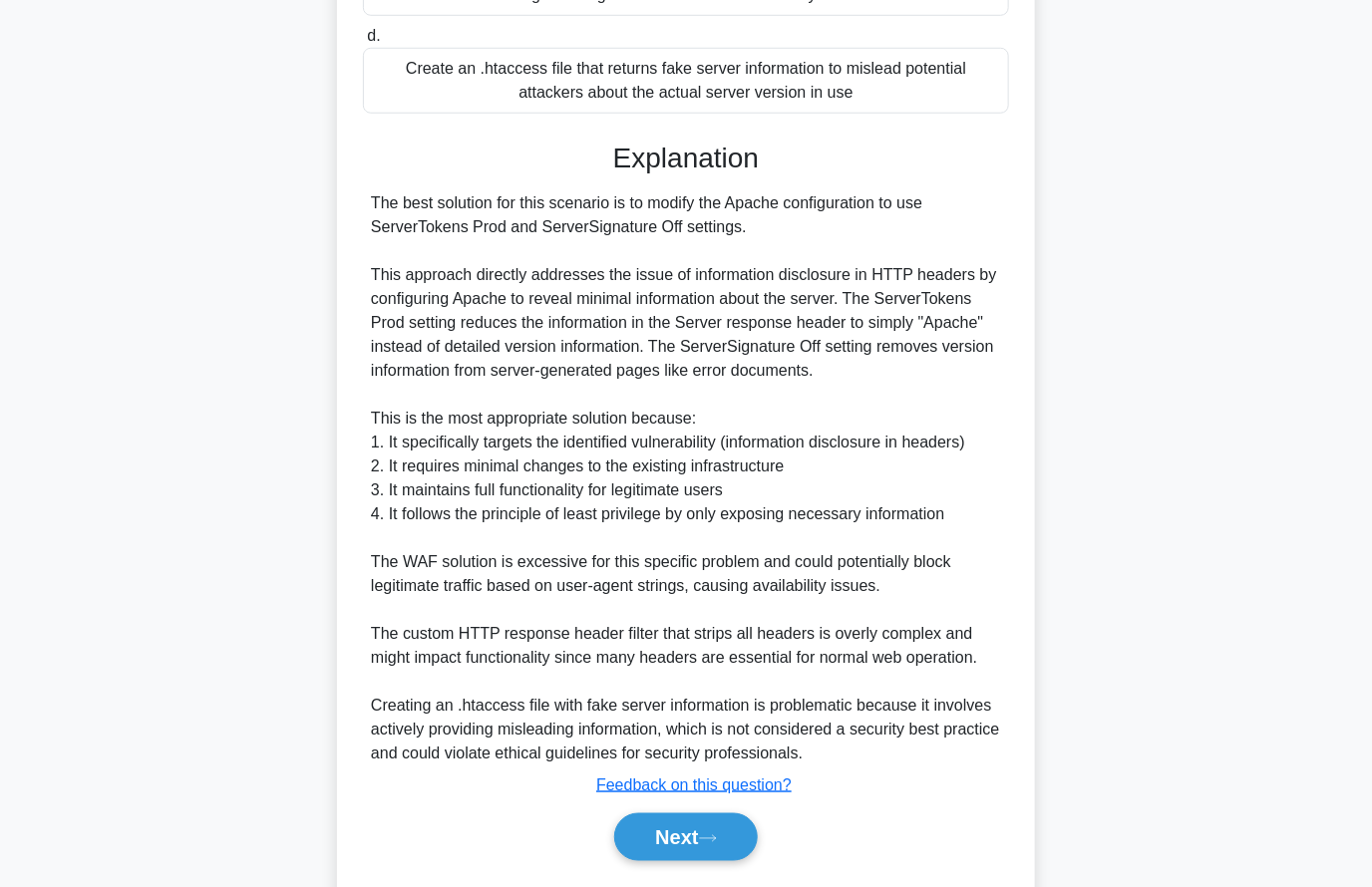 scroll, scrollTop: 615, scrollLeft: 0, axis: vertical 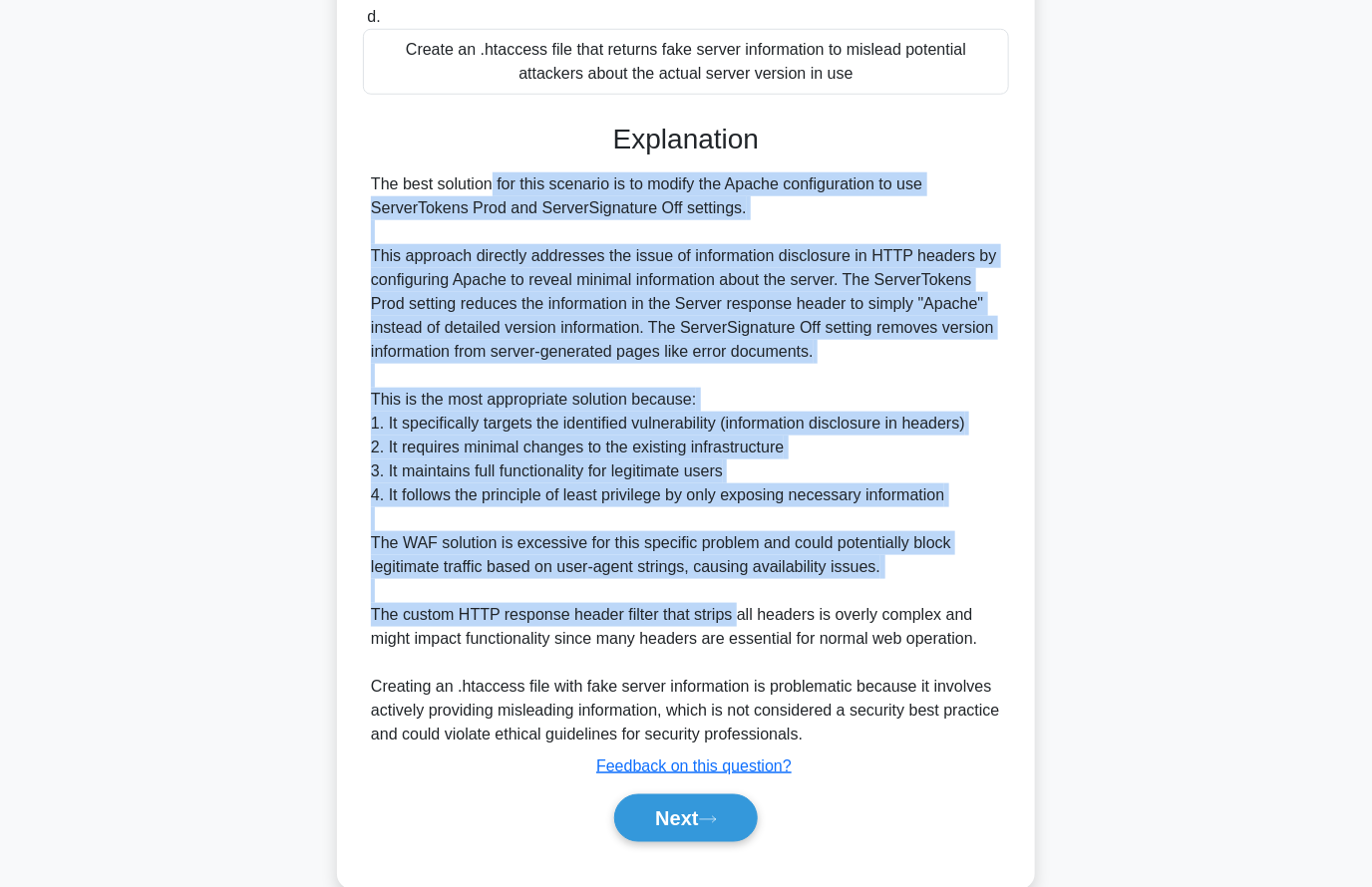drag, startPoint x: 364, startPoint y: 171, endPoint x: 732, endPoint y: 601, distance: 565.9717 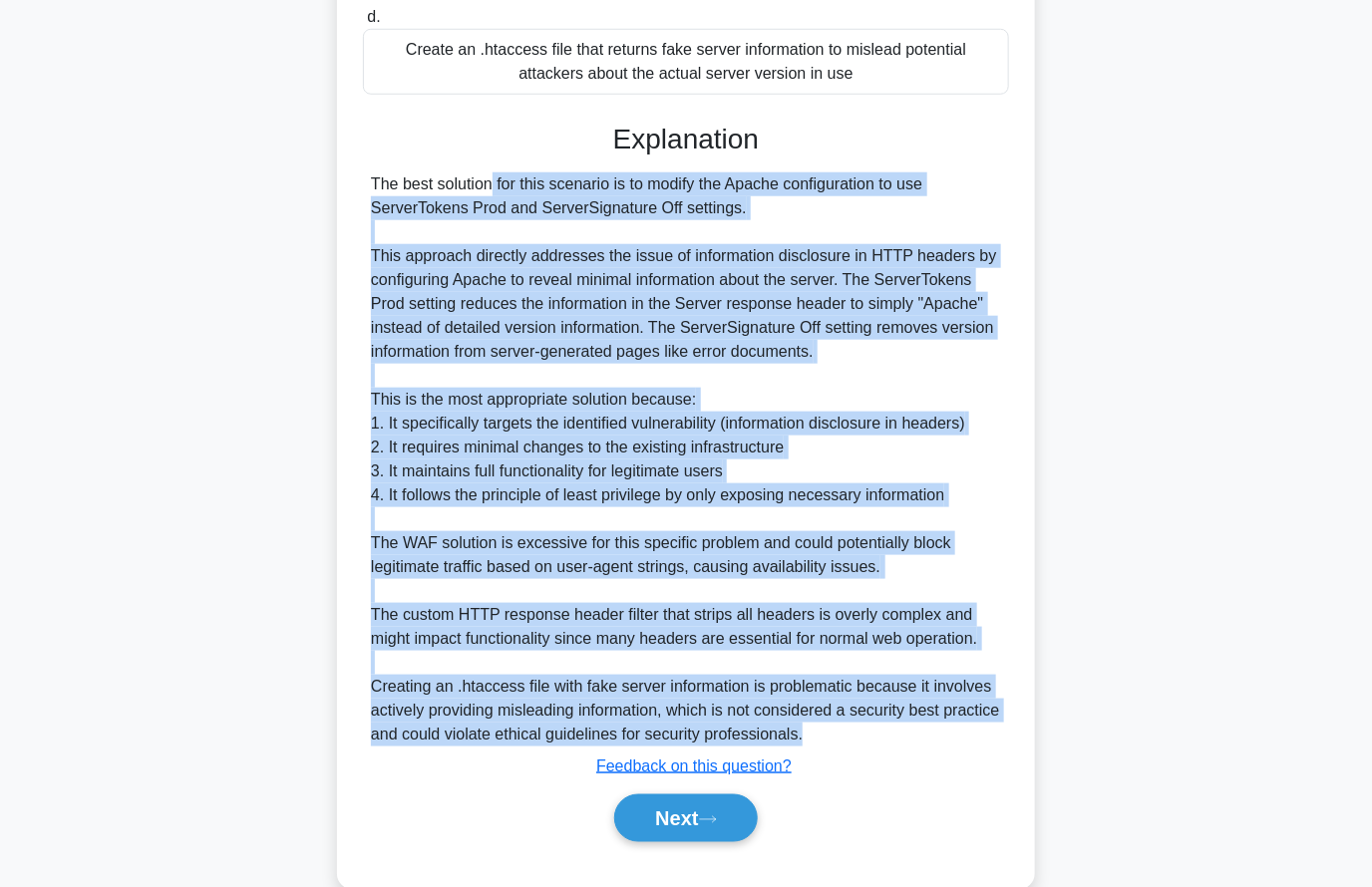 click on "The best solution for this scenario is to modify the Apache configuration to use ServerTokens Prod and ServerSignature Off settings. This approach directly addresses the issue of information disclosure in HTTP headers by configuring Apache to reveal minimal information about the server. The ServerTokens Prod setting reduces the information in the Server response header to simply "Apache" instead of detailed version information. The ServerSignature Off setting removes version information from server-generated pages like error documents. This is the most appropriate solution because: 1. It specifically targets the identified vulnerability (information disclosure in headers) 2. It requires minimal changes to the existing infrastructure 3. It maintains full functionality for legitimate users 4. It follows the principle of least privilege by only exposing necessary information" at bounding box center (686, 459) 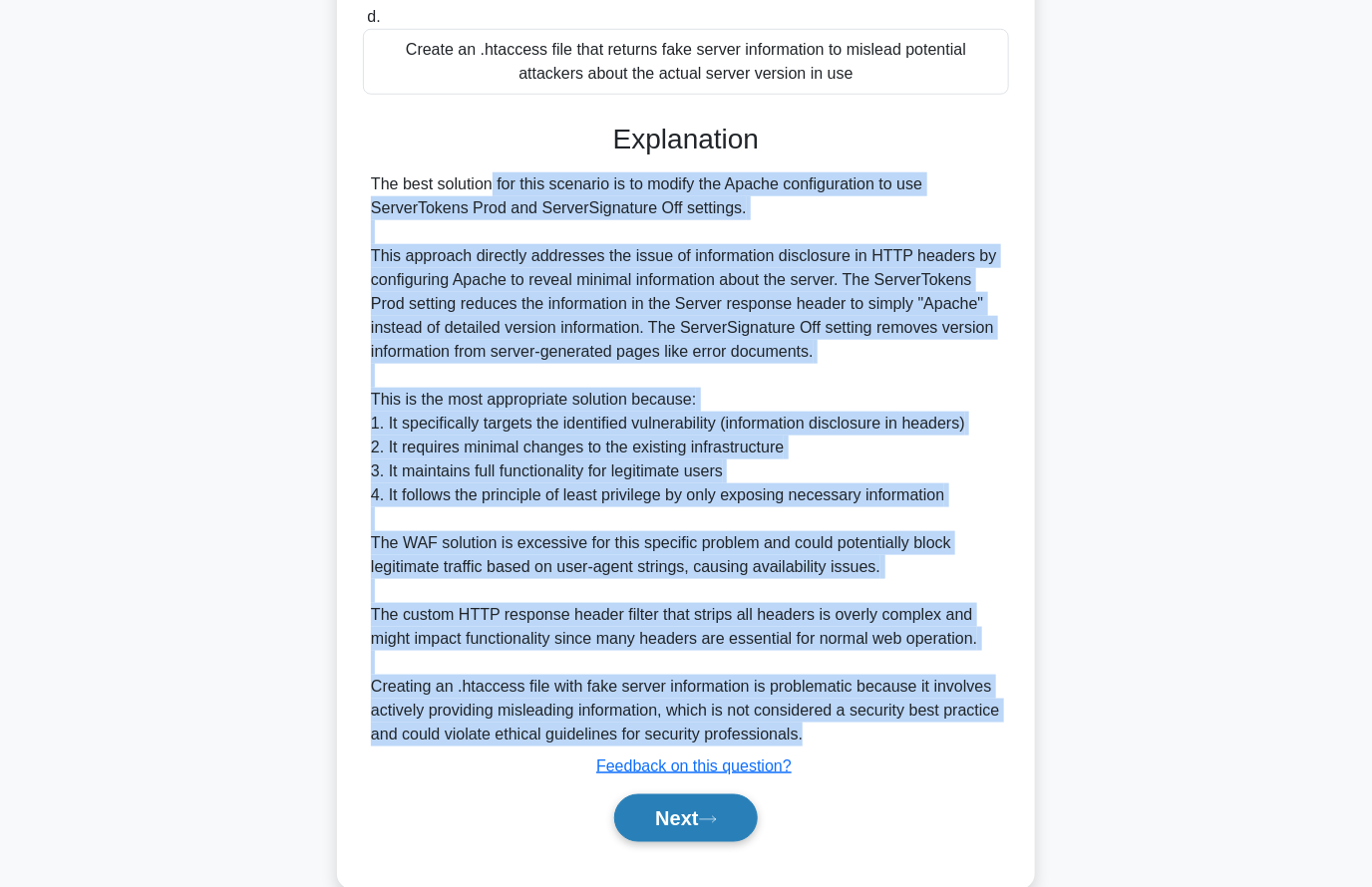 click 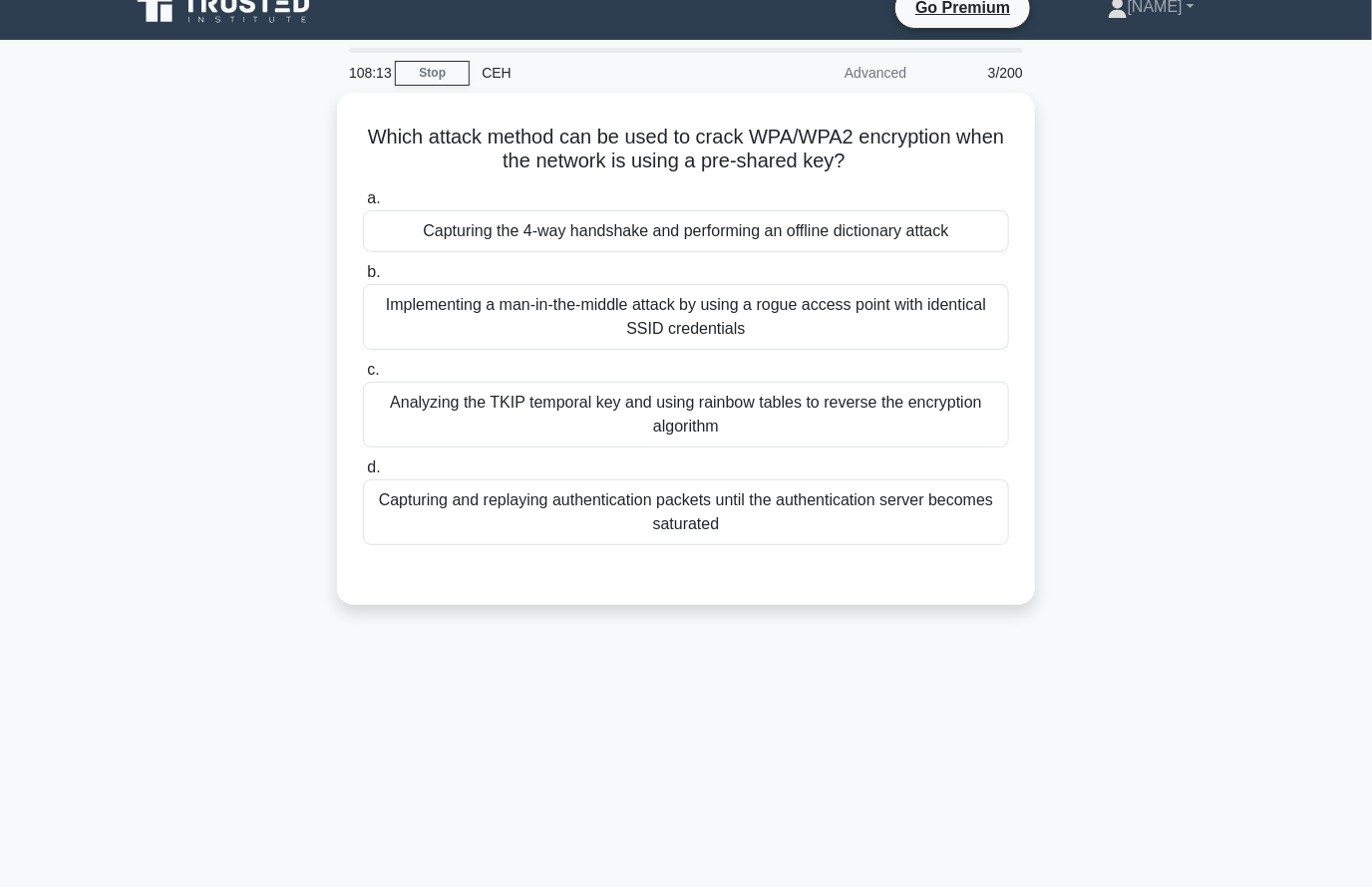 scroll, scrollTop: 0, scrollLeft: 0, axis: both 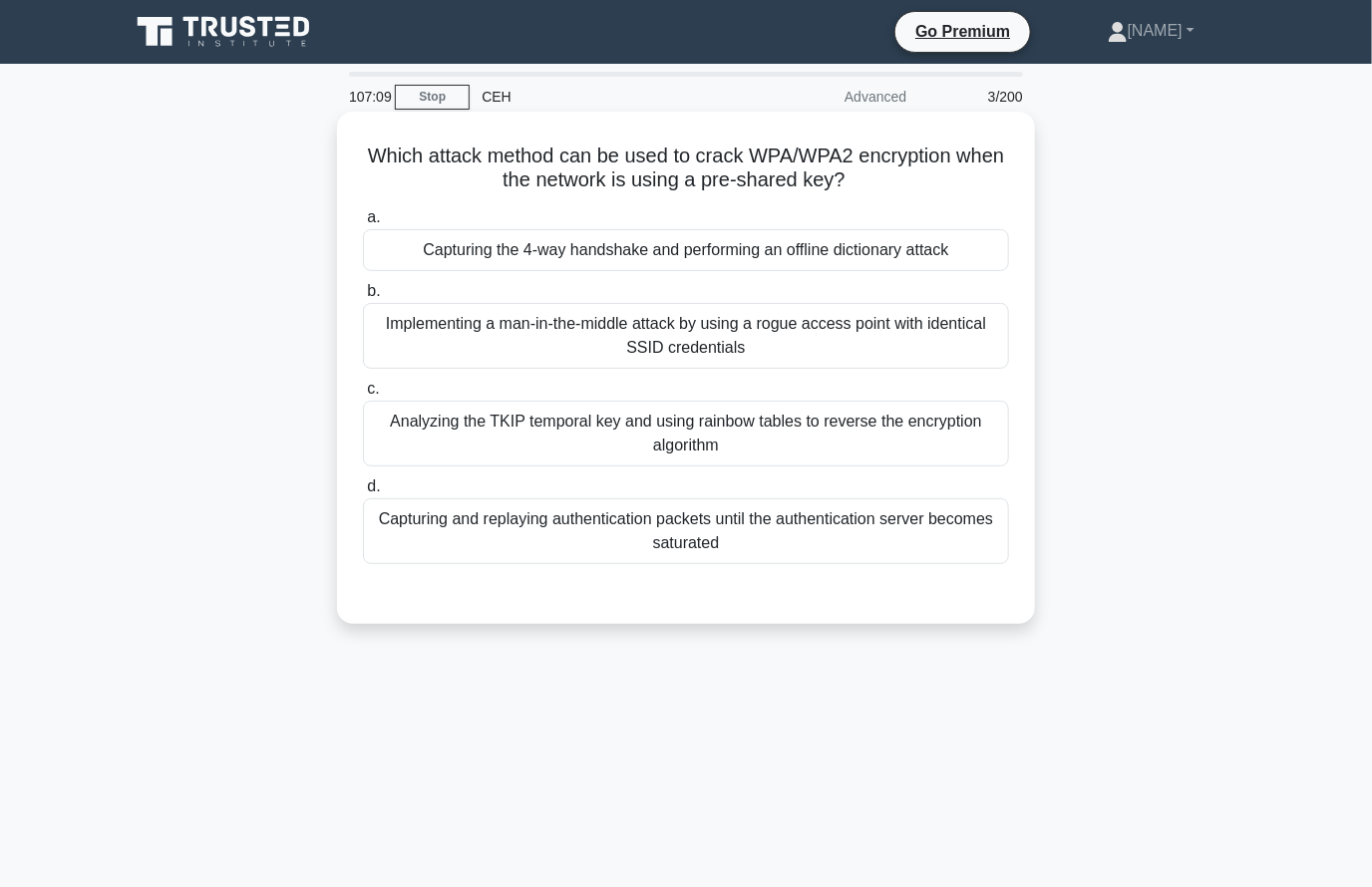 click on "Analyzing the TKIP temporal key and using rainbow tables to reverse the encryption algorithm" at bounding box center (686, 434) 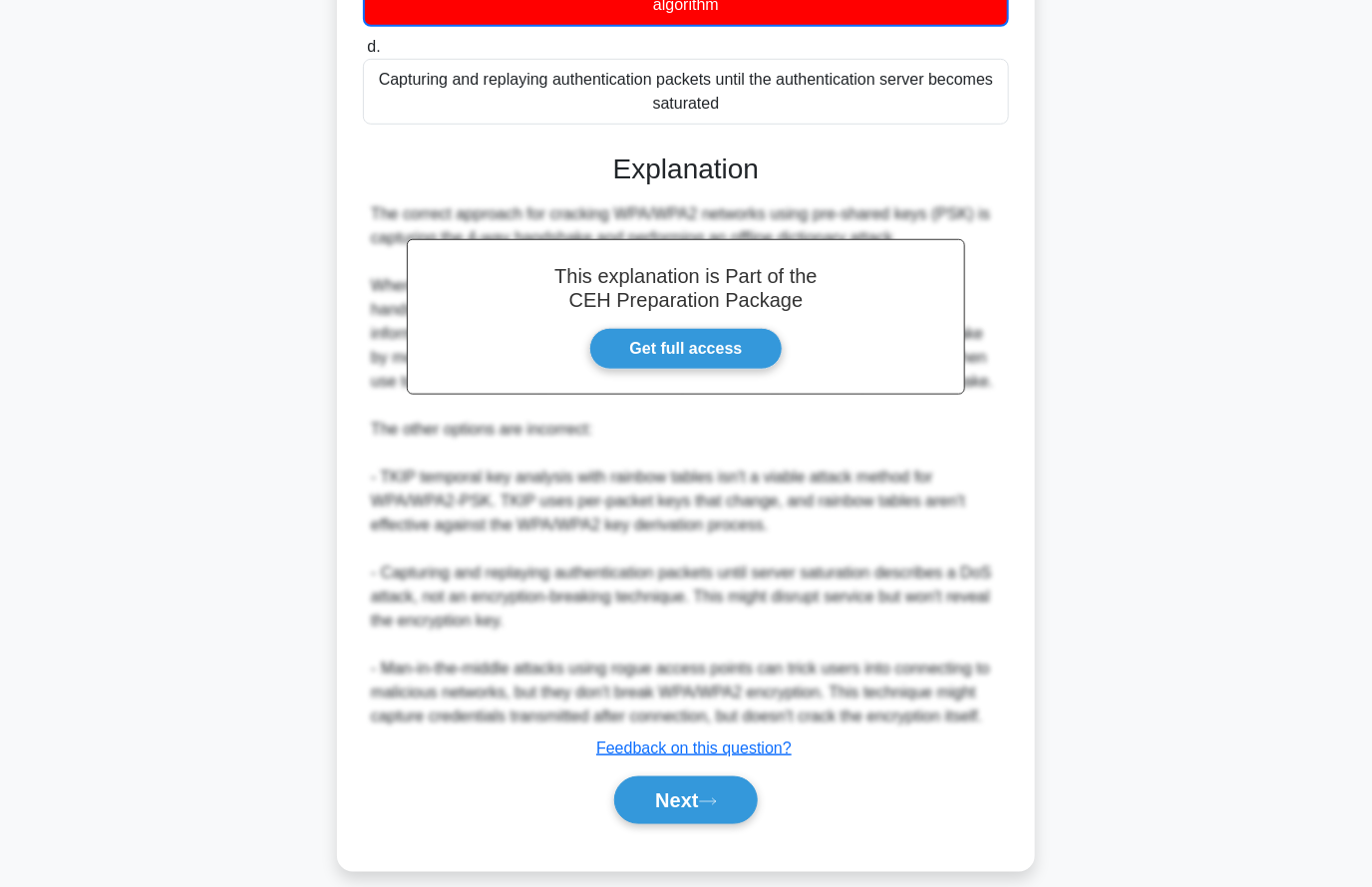 scroll, scrollTop: 444, scrollLeft: 0, axis: vertical 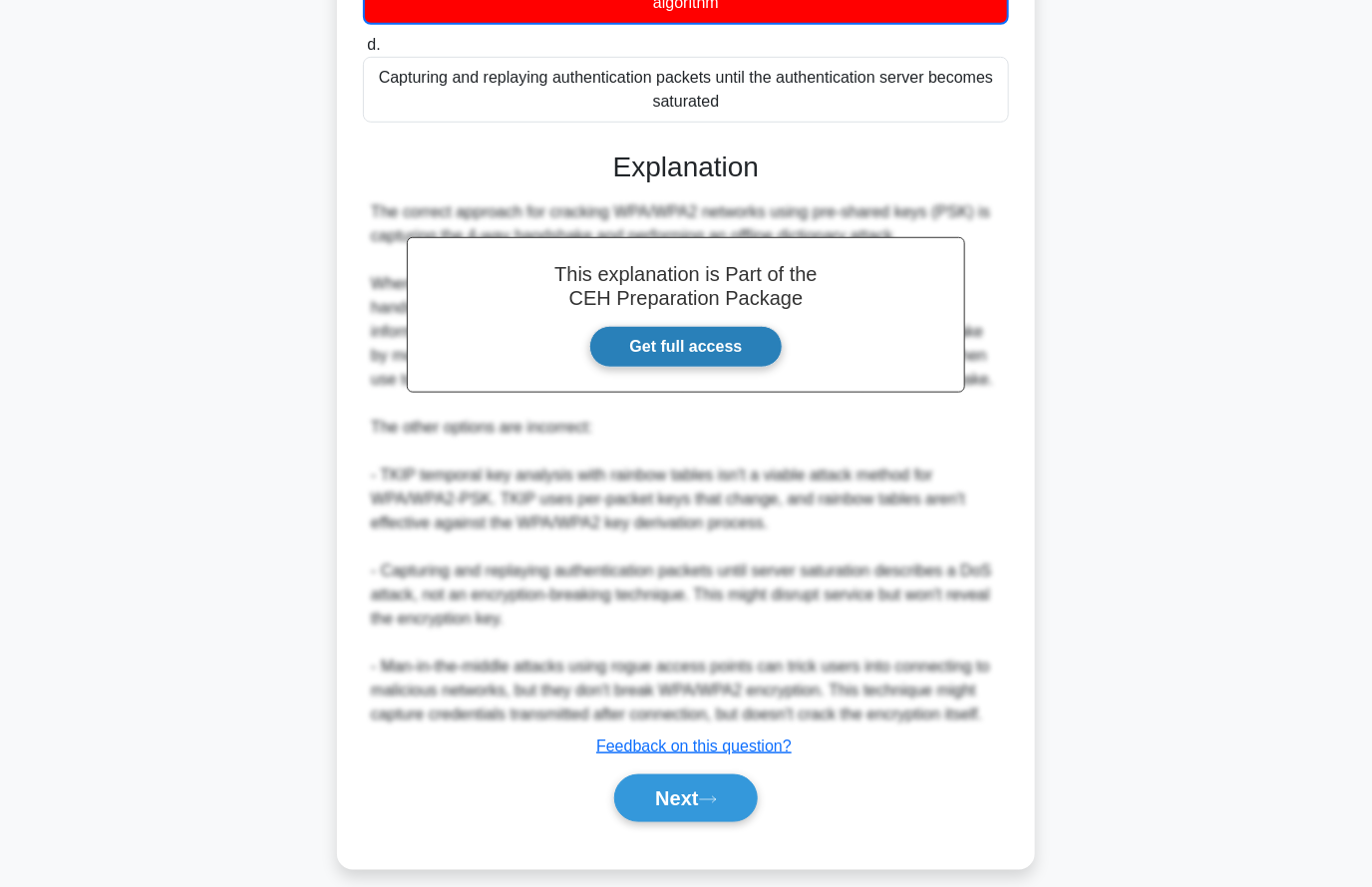 click on "Get full access" at bounding box center (686, 347) 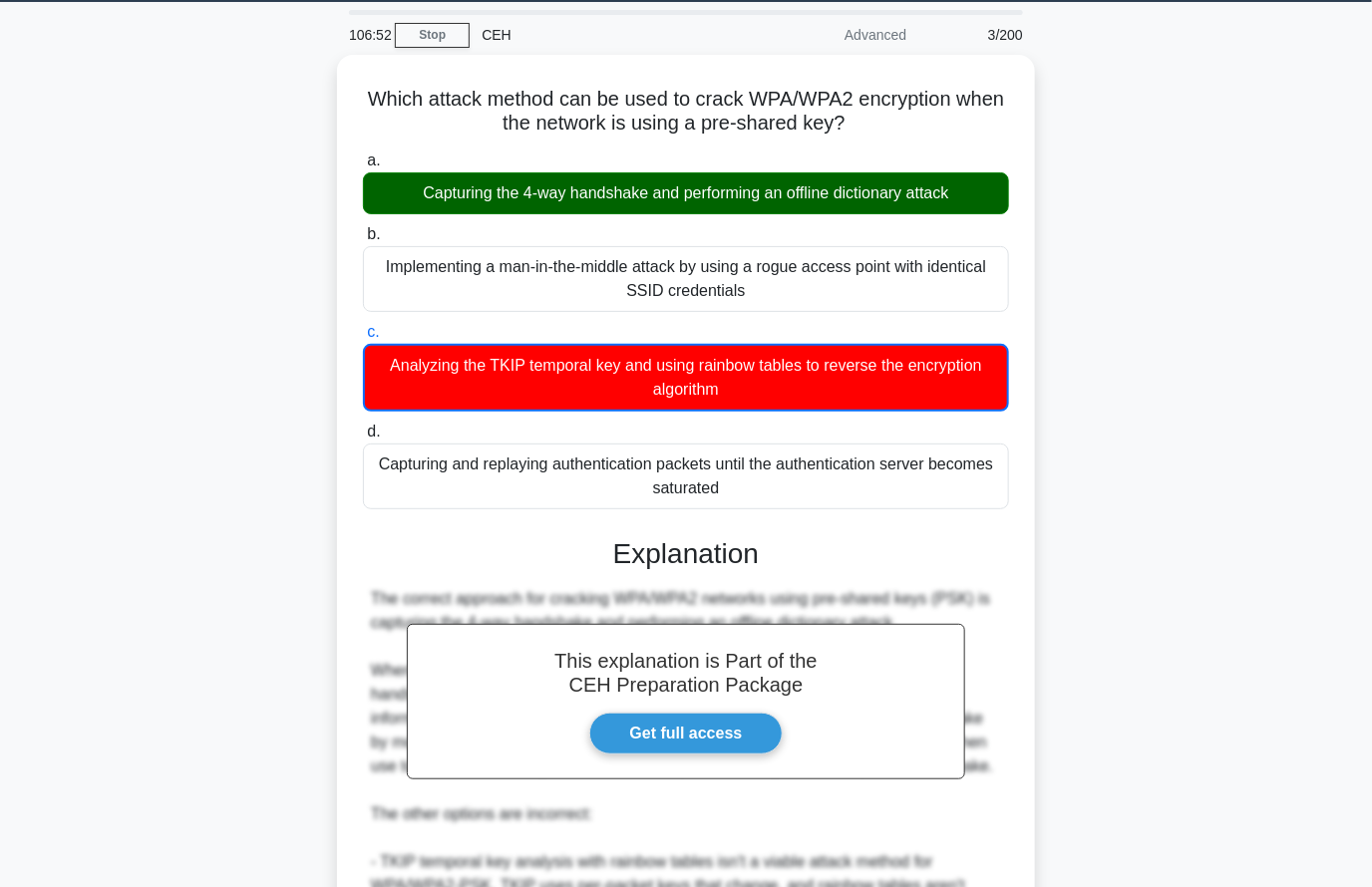scroll, scrollTop: 58, scrollLeft: 0, axis: vertical 